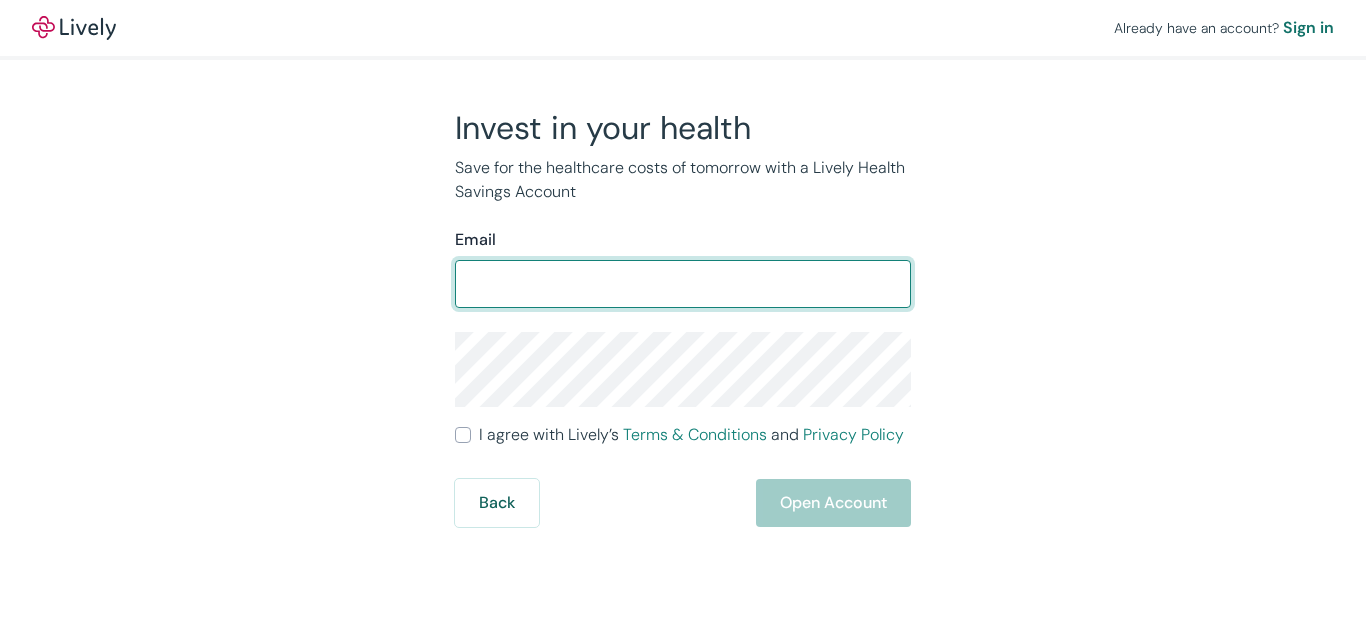 scroll, scrollTop: 0, scrollLeft: 0, axis: both 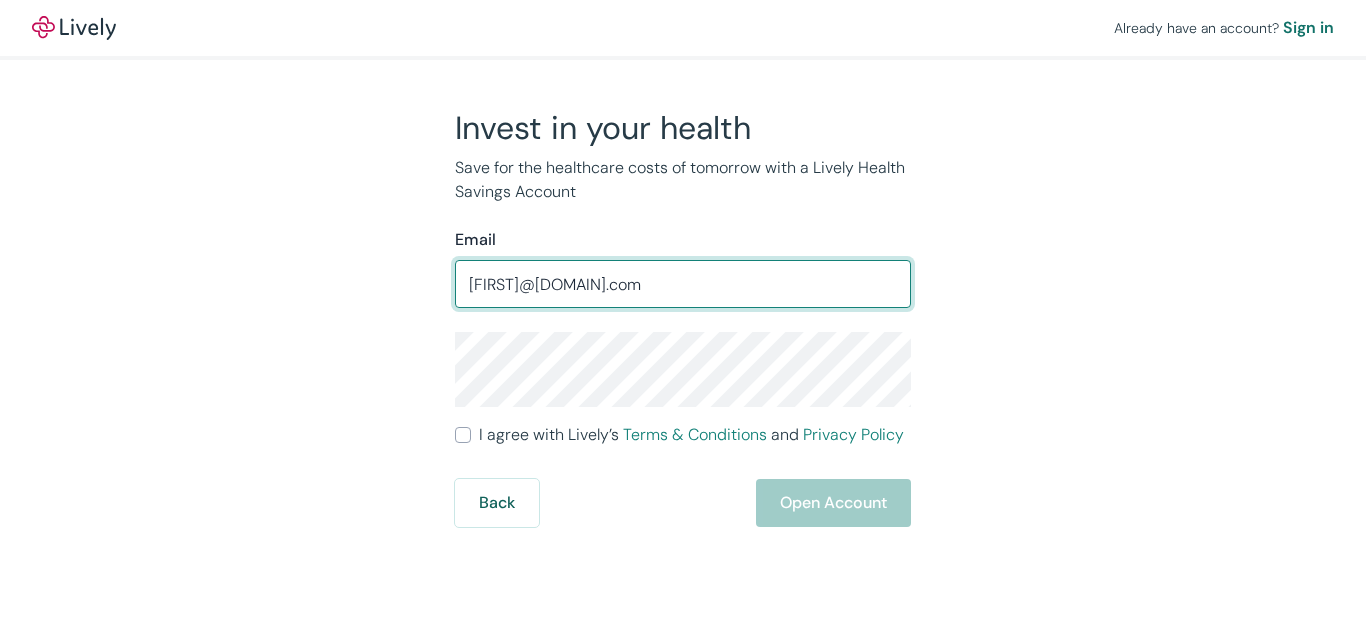 type on "[FIRST]@[DOMAIN].com" 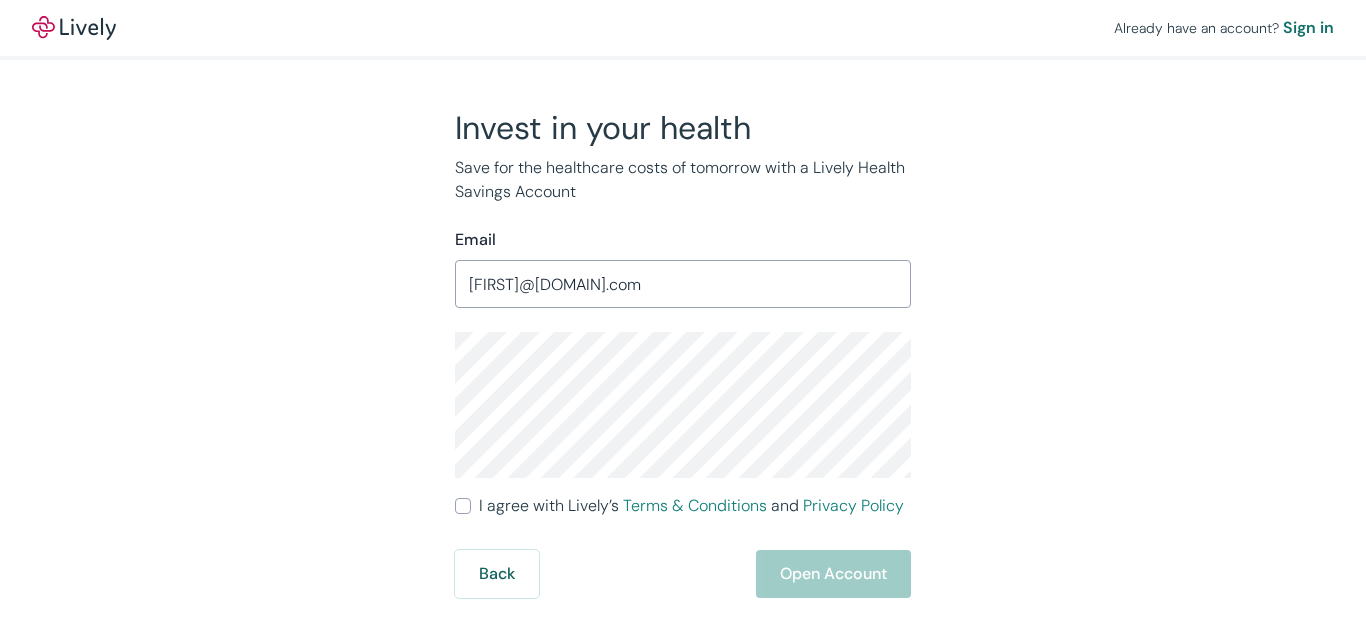 click on "I agree with Lively’s   Terms & Conditions   and   Privacy Policy" at bounding box center (463, 506) 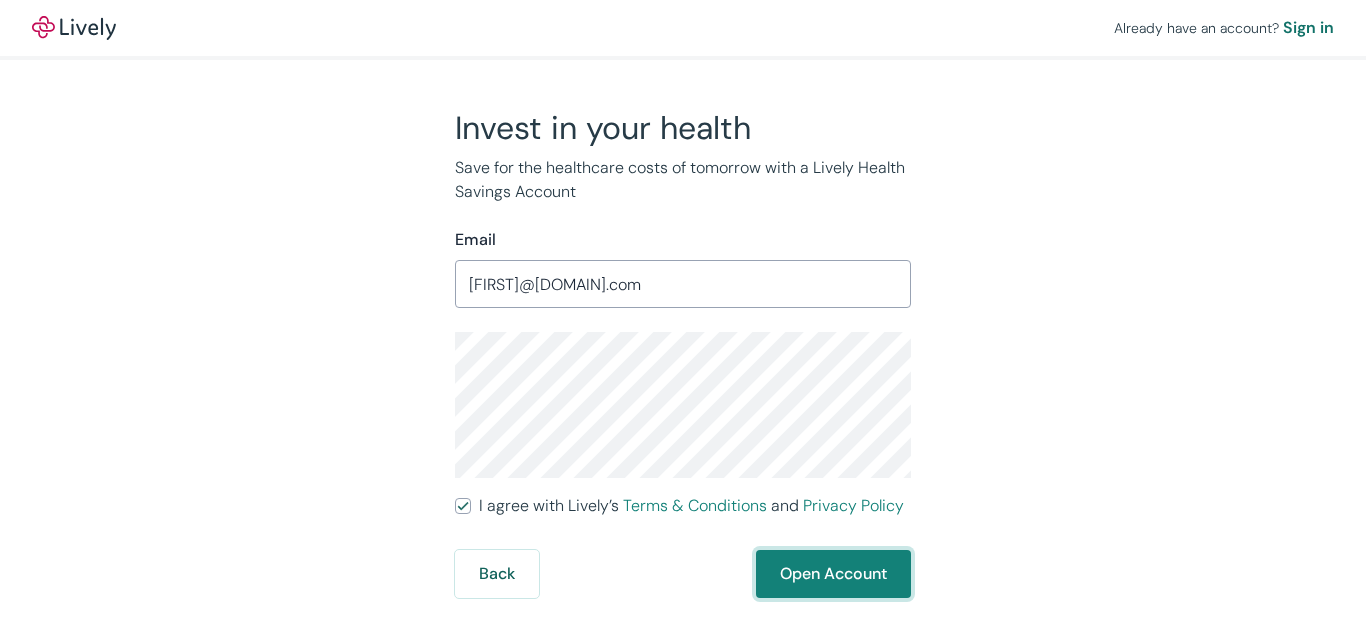 click on "Open Account" at bounding box center [833, 574] 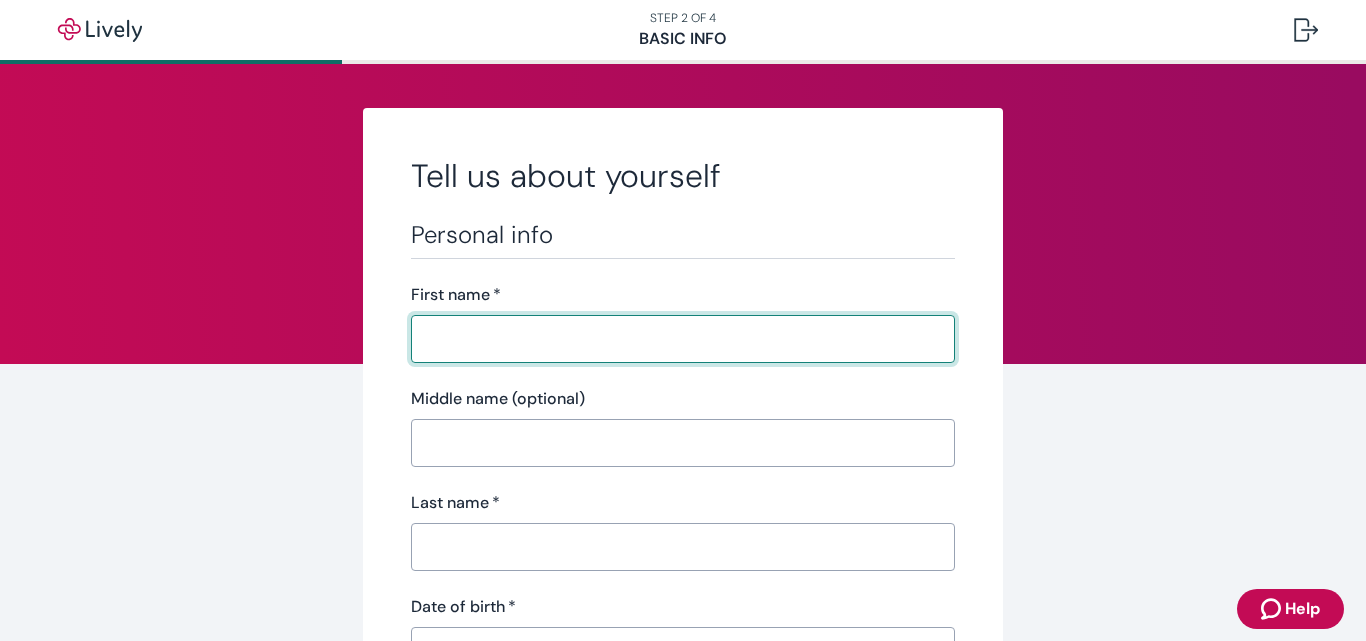 scroll, scrollTop: 0, scrollLeft: 0, axis: both 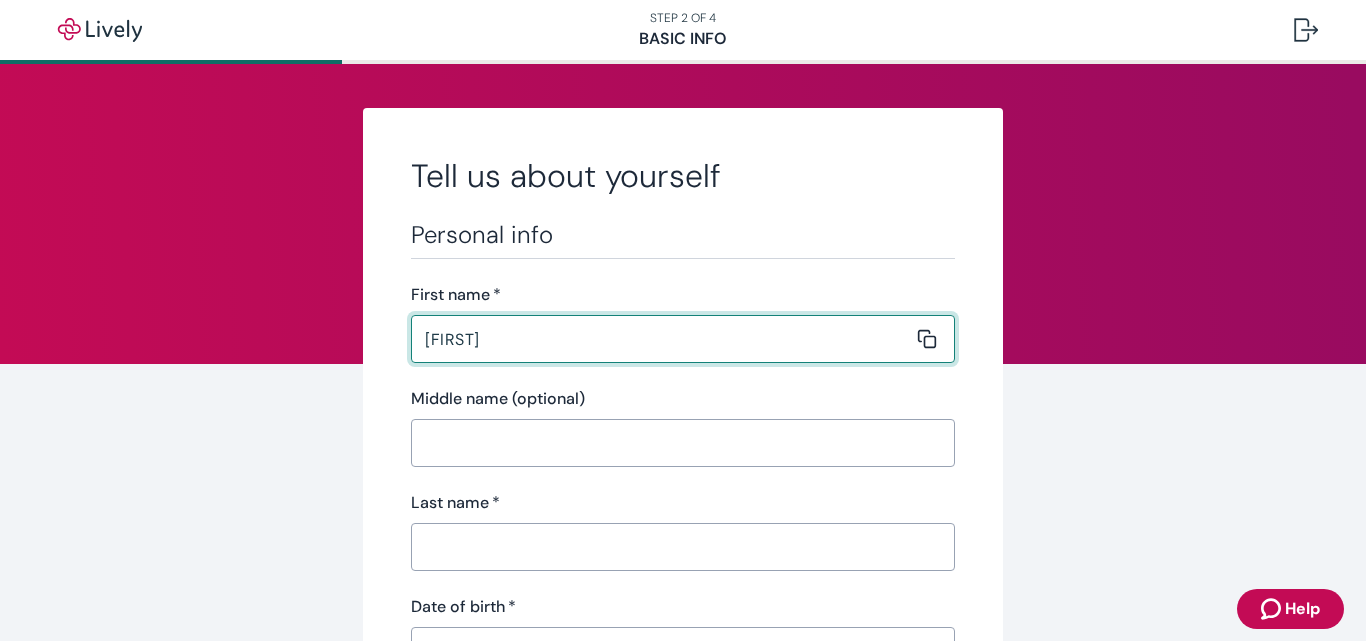 type on "[FIRST]" 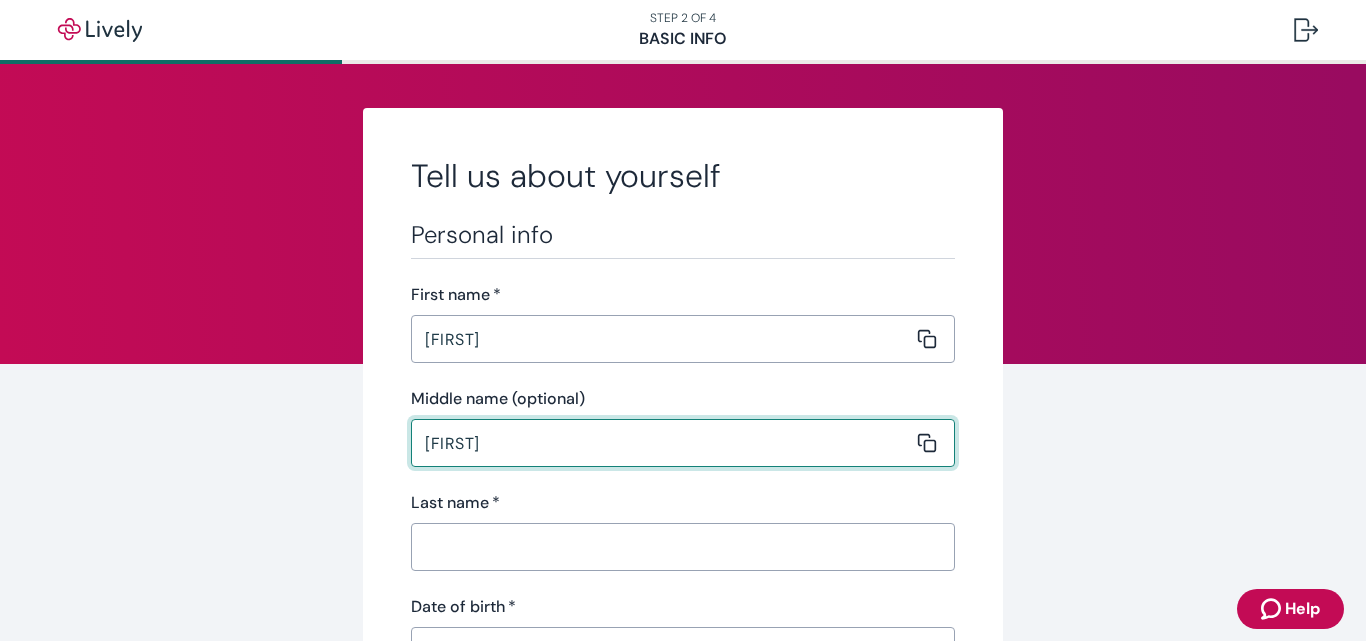 type on "[FIRST]" 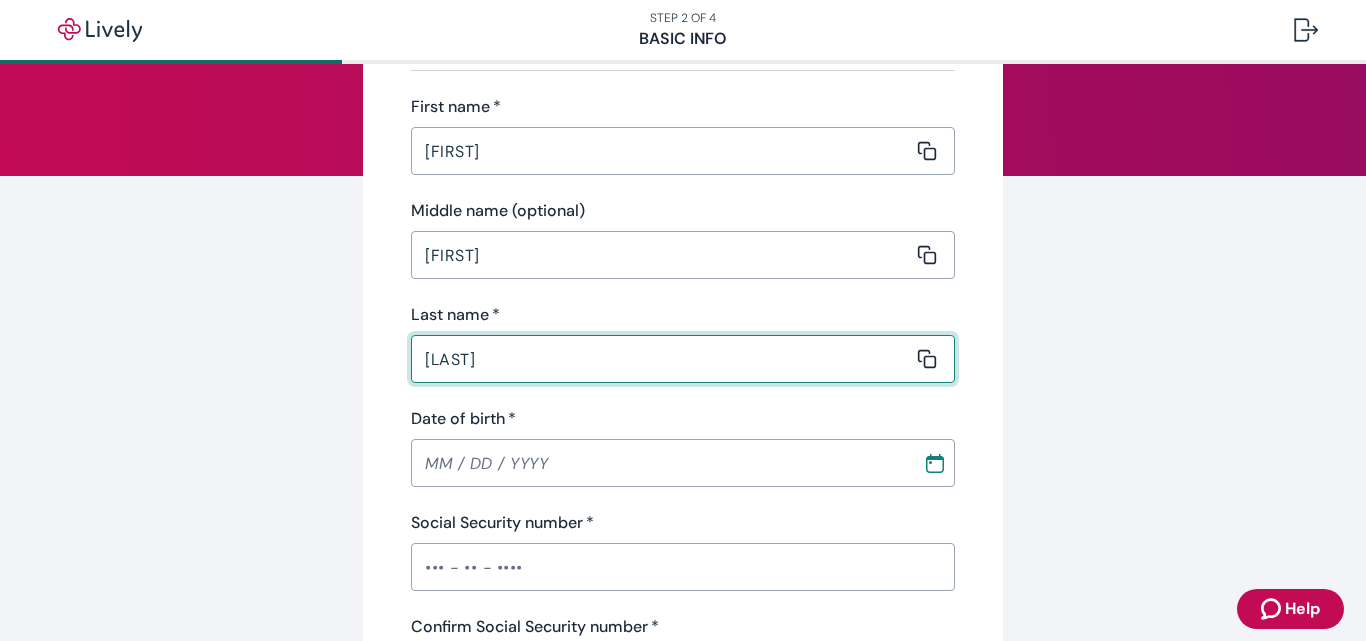 scroll, scrollTop: 191, scrollLeft: 0, axis: vertical 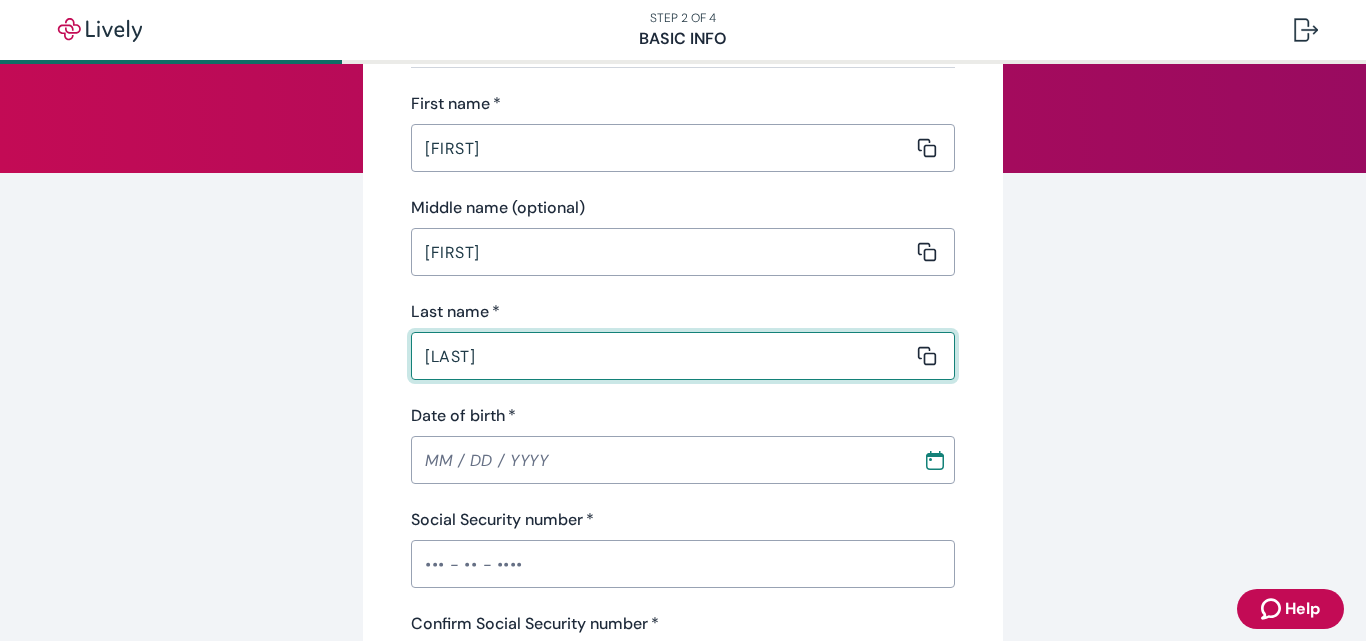 type on "[LAST]" 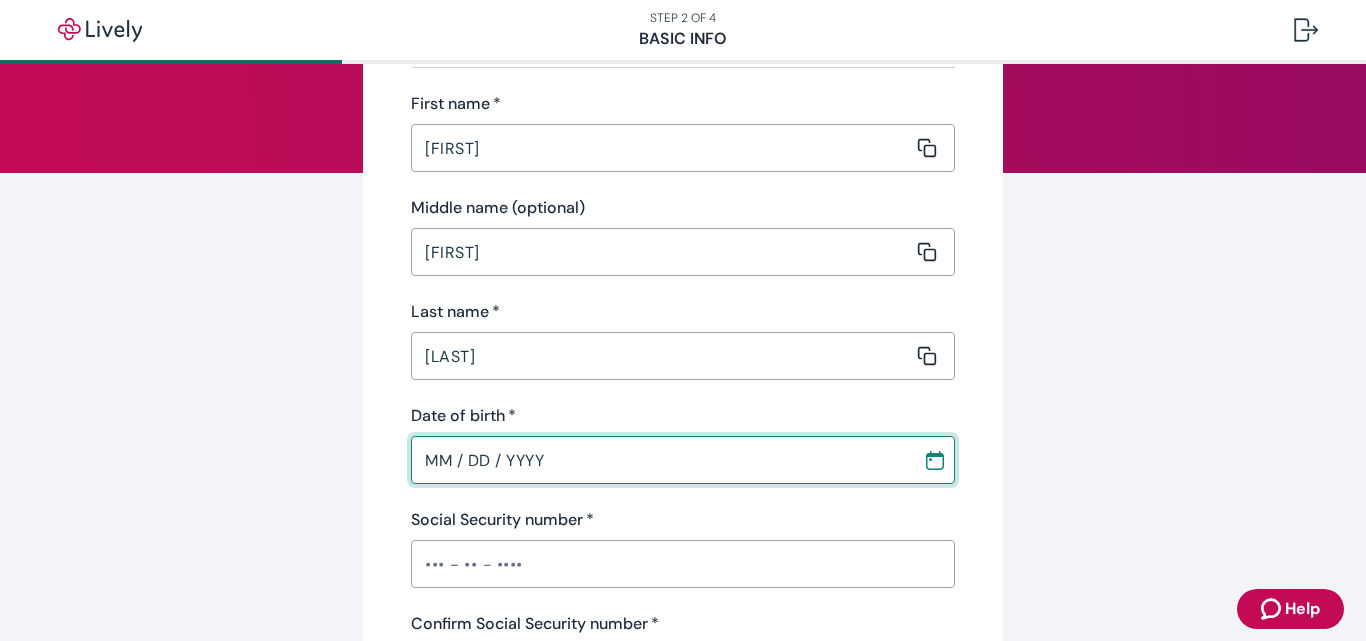 click on "MM / DD / YYYY" at bounding box center (660, 460) 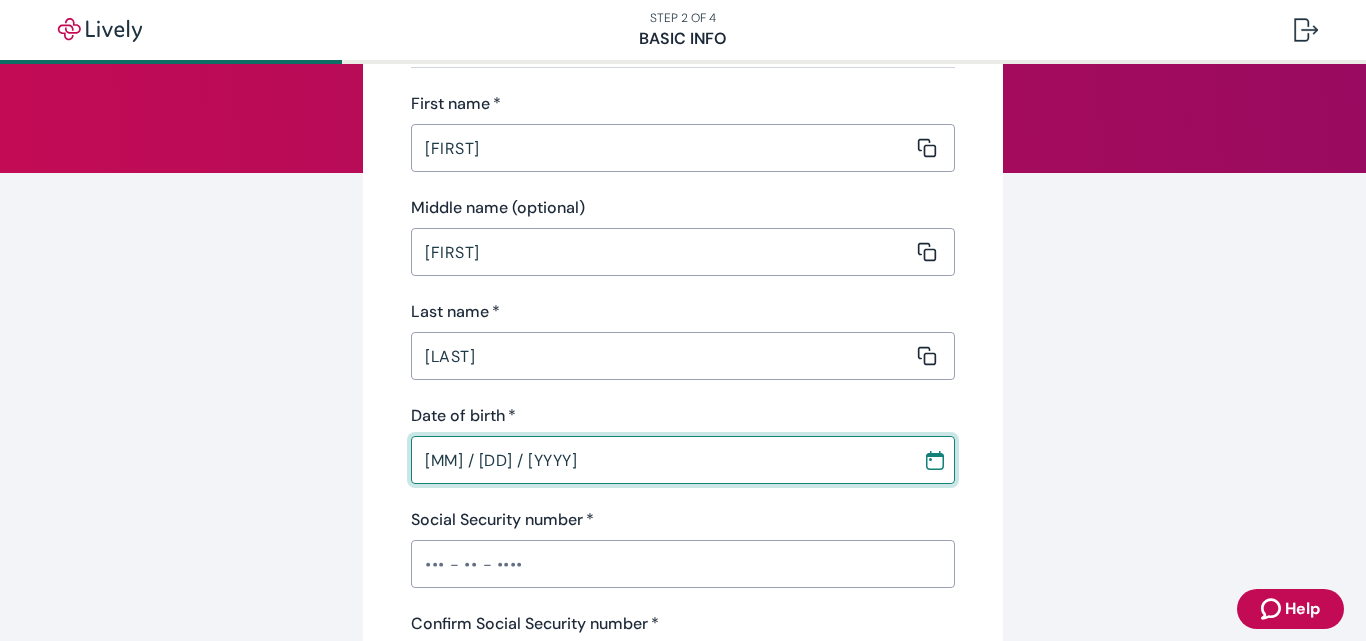 type on "[MM] / [DD] / [YYYY]" 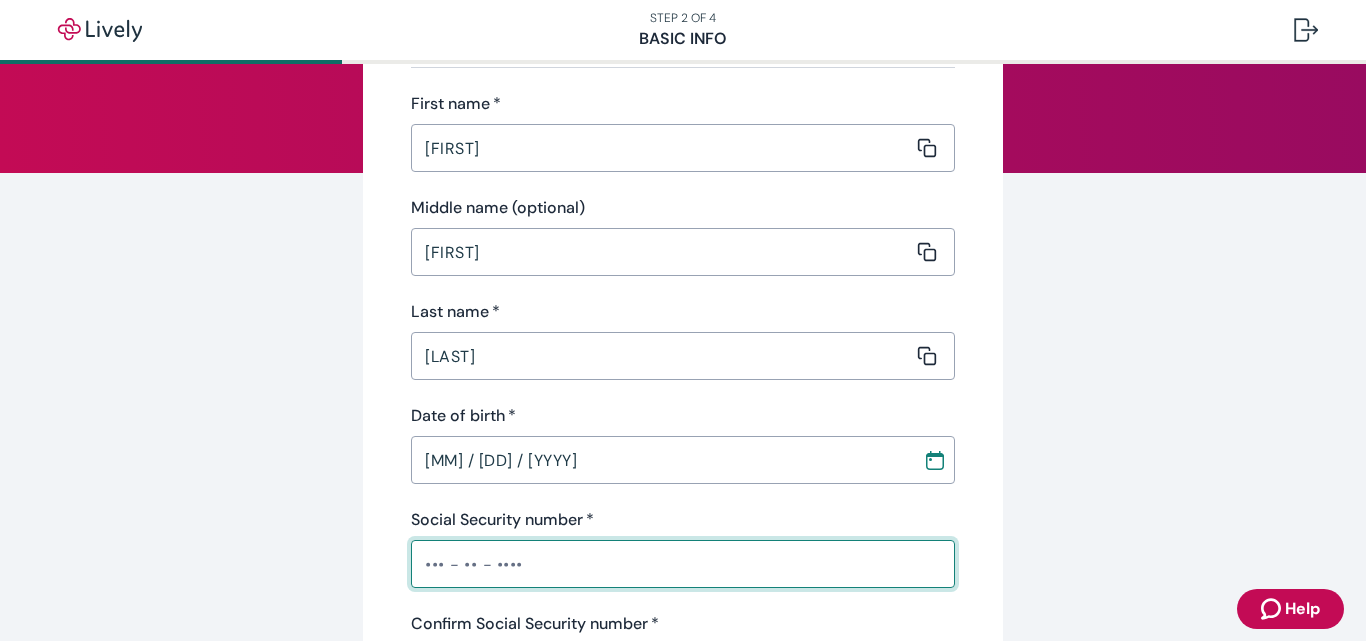 click on "Social Security number   *" at bounding box center [683, 564] 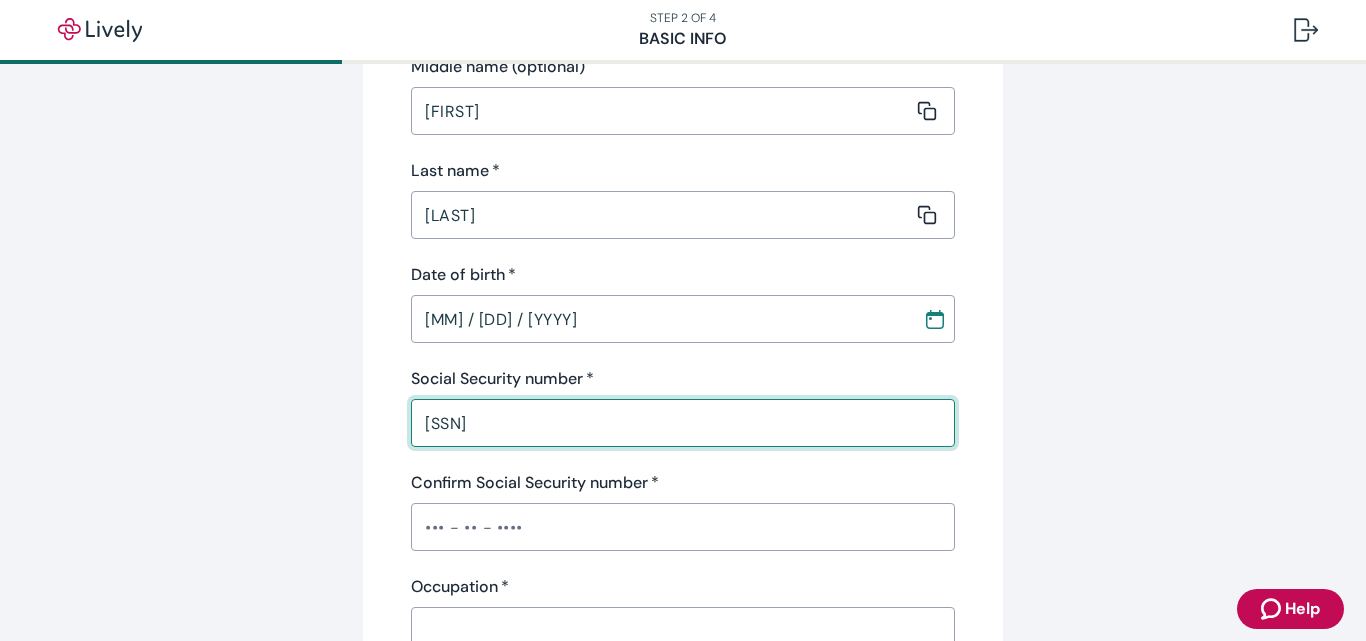 scroll, scrollTop: 341, scrollLeft: 0, axis: vertical 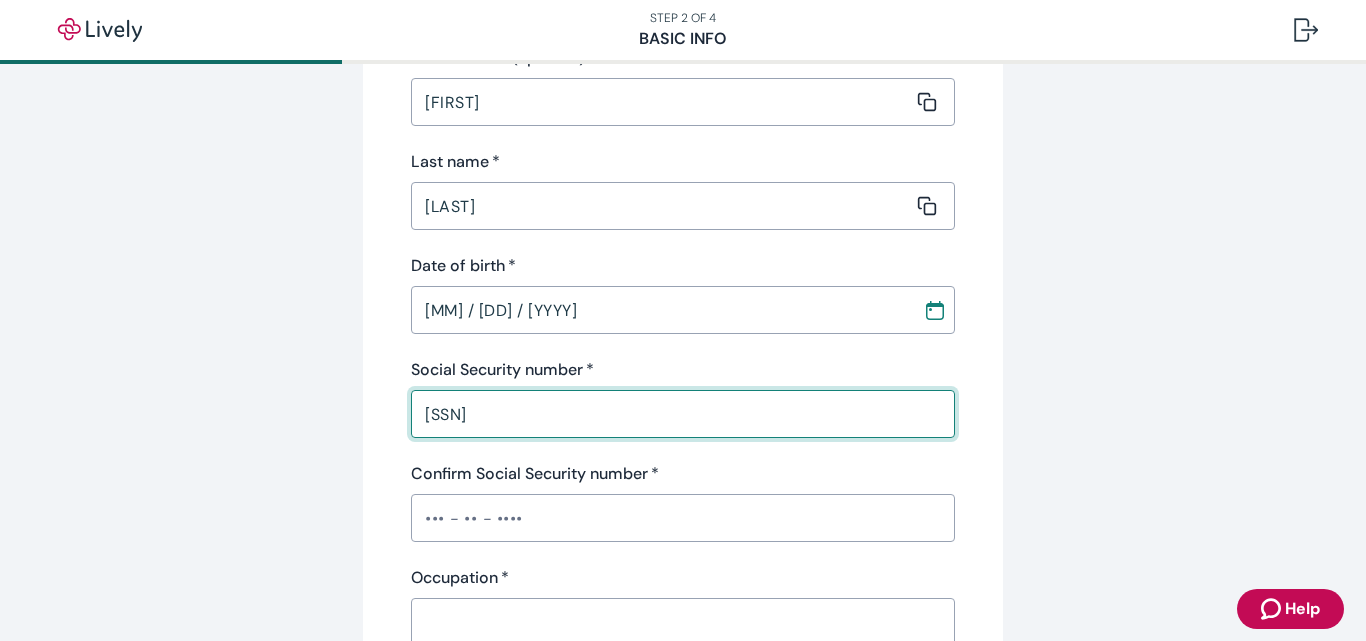 type on "[SSN]" 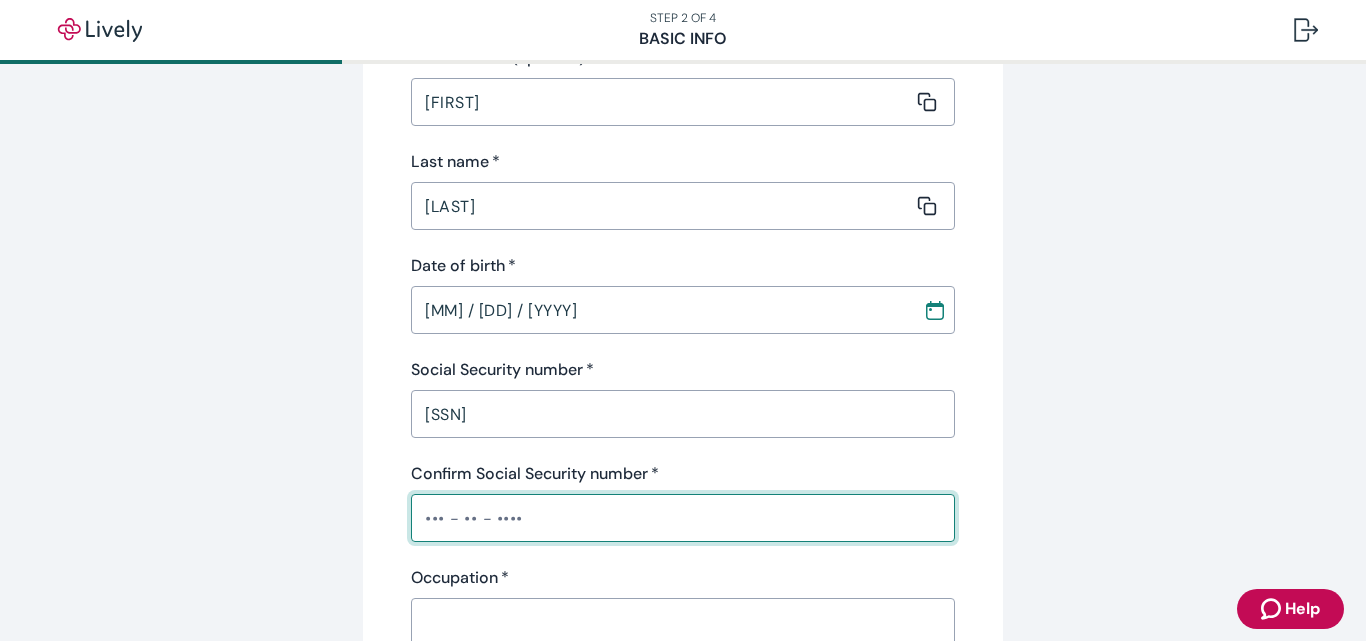 click on "Confirm Social Security number   *" at bounding box center [683, 518] 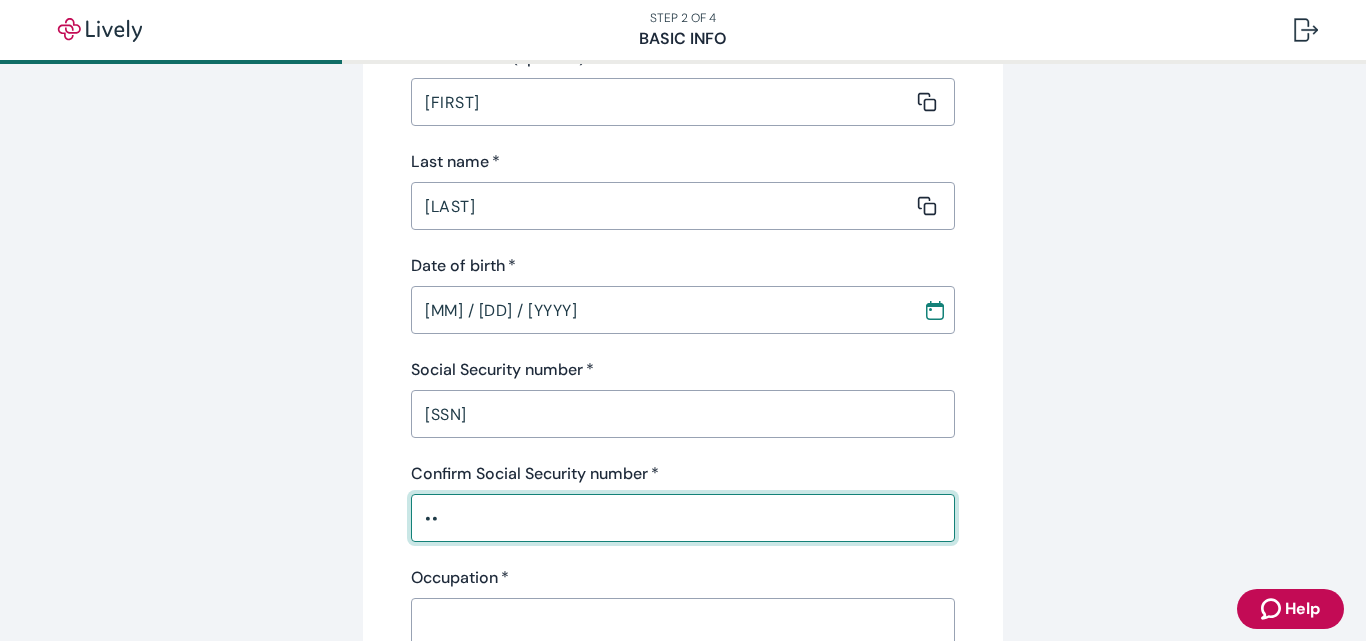 type on "•" 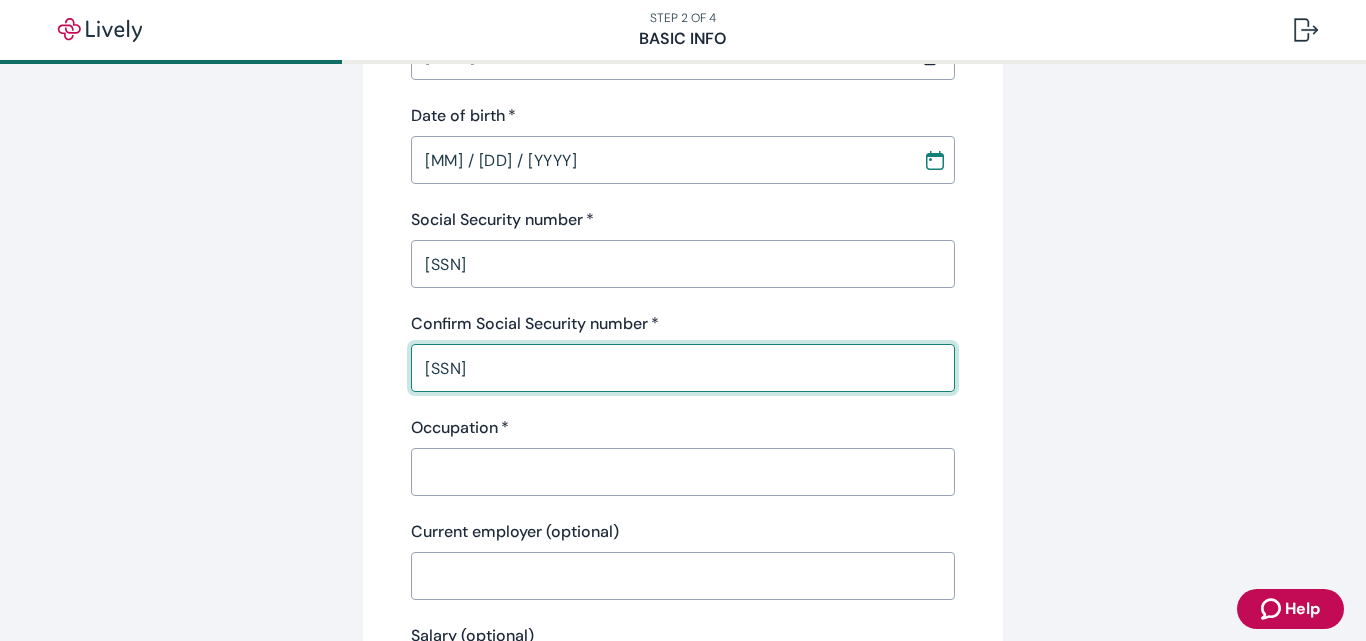 scroll, scrollTop: 497, scrollLeft: 0, axis: vertical 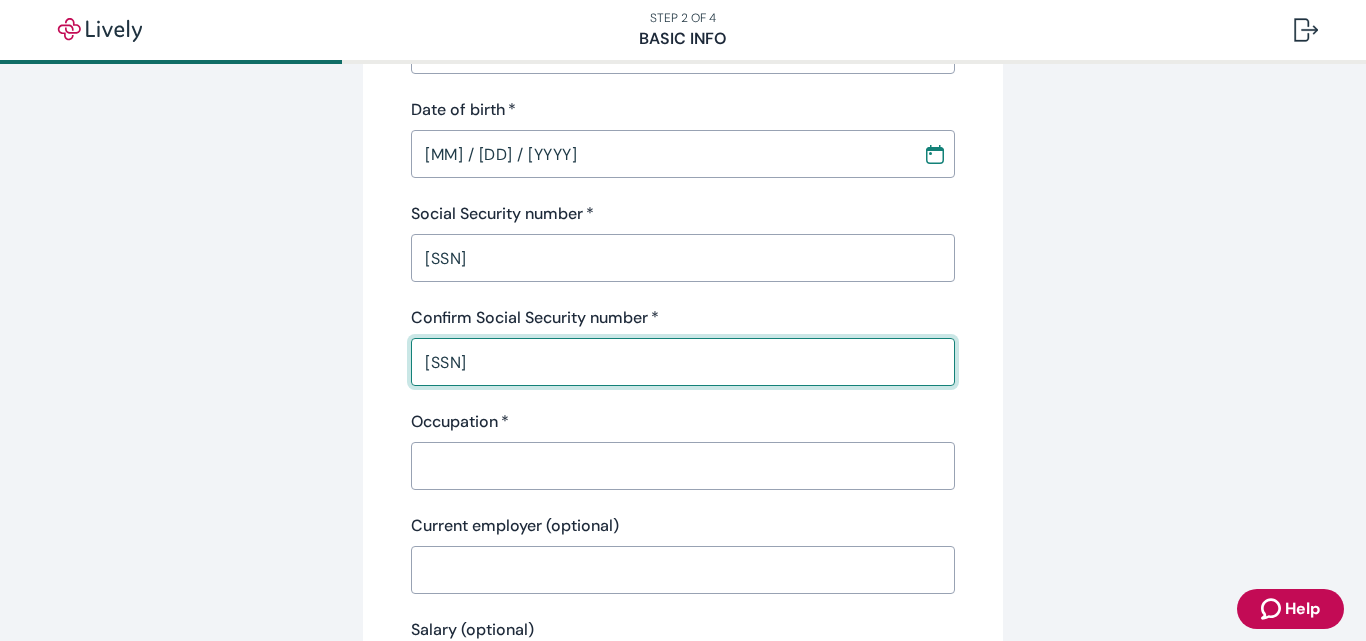 type on "[SSN]" 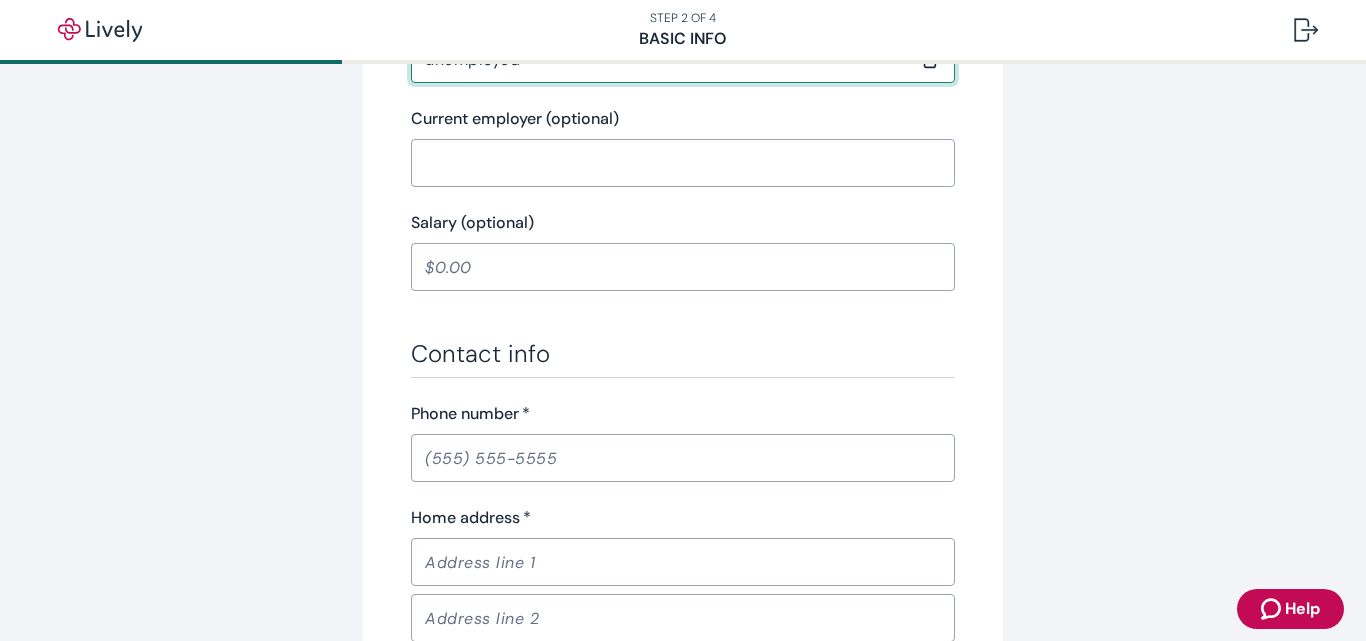scroll, scrollTop: 908, scrollLeft: 0, axis: vertical 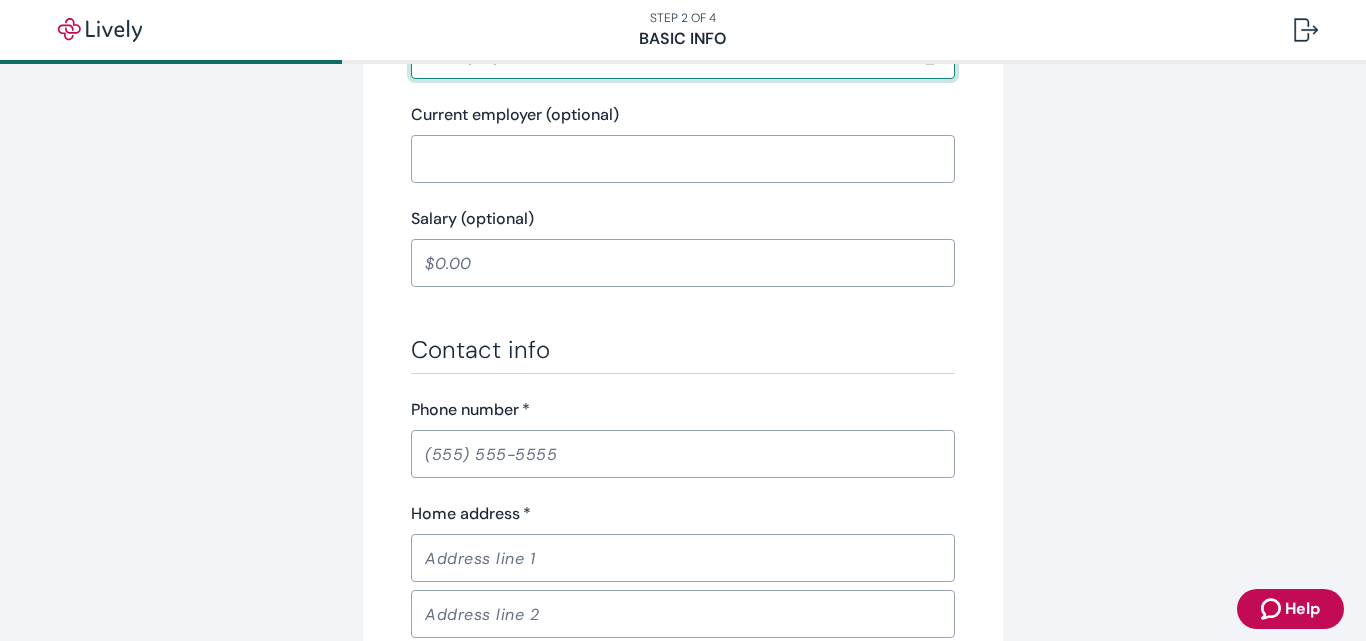 type on "unemployed" 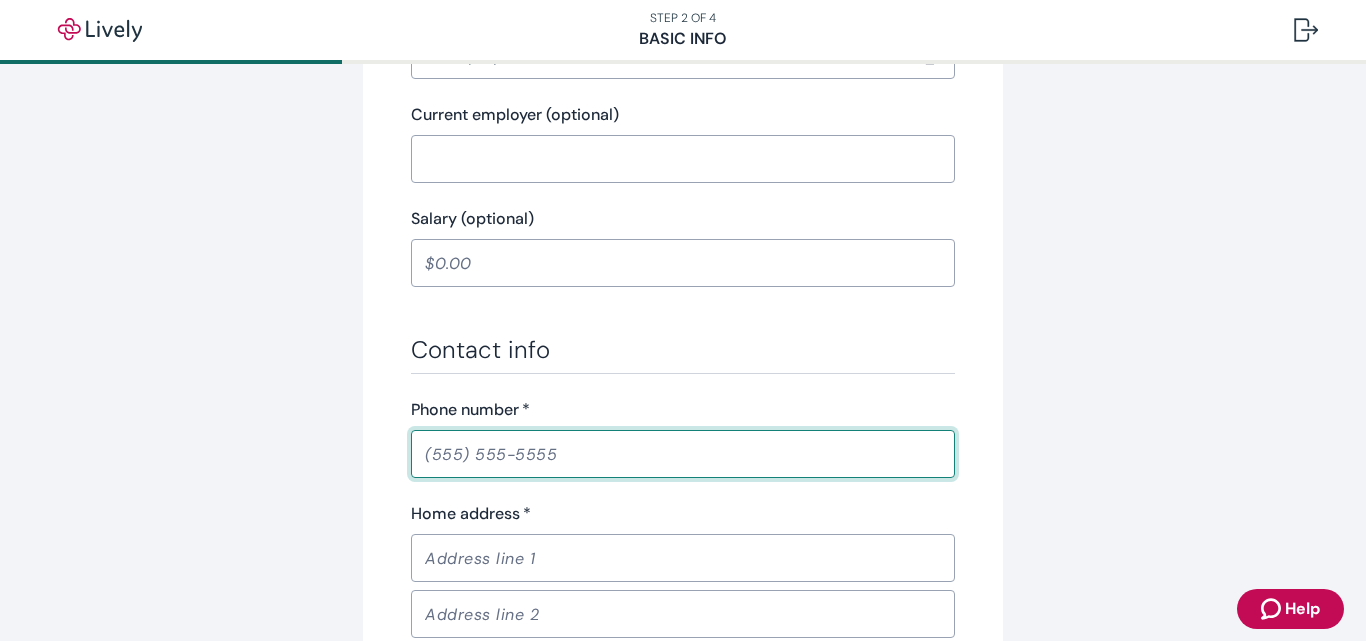 click on "Phone number   *" at bounding box center [683, 454] 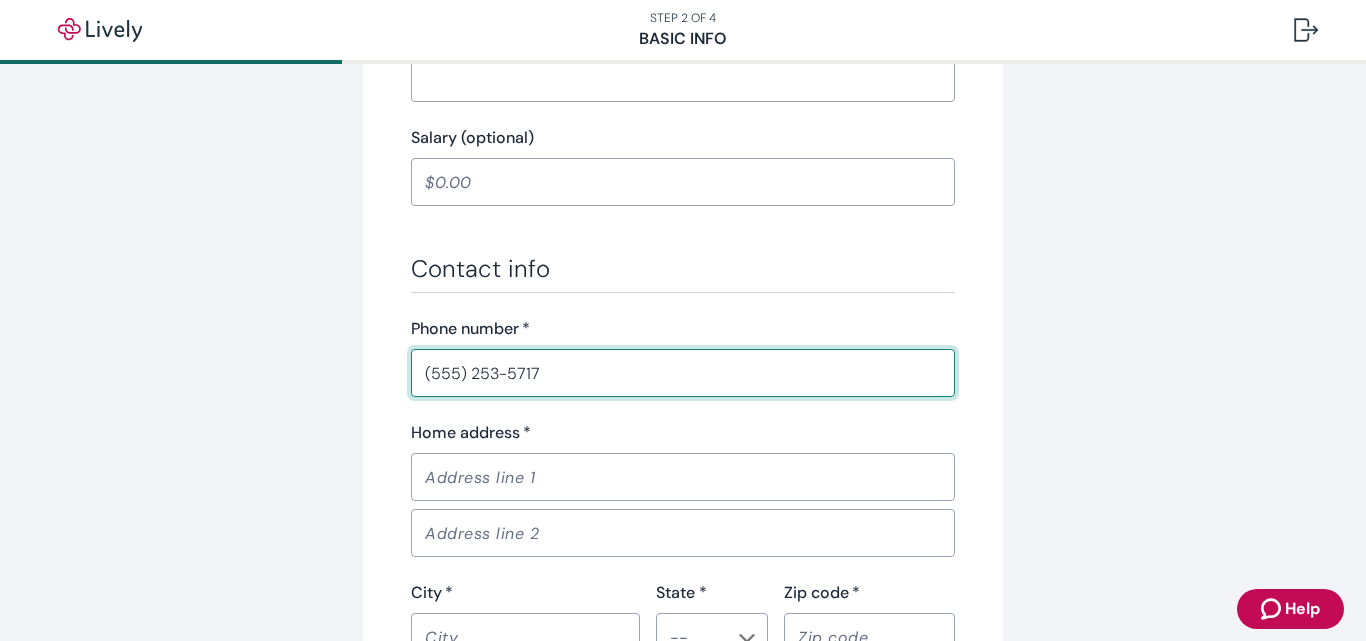 scroll, scrollTop: 1007, scrollLeft: 0, axis: vertical 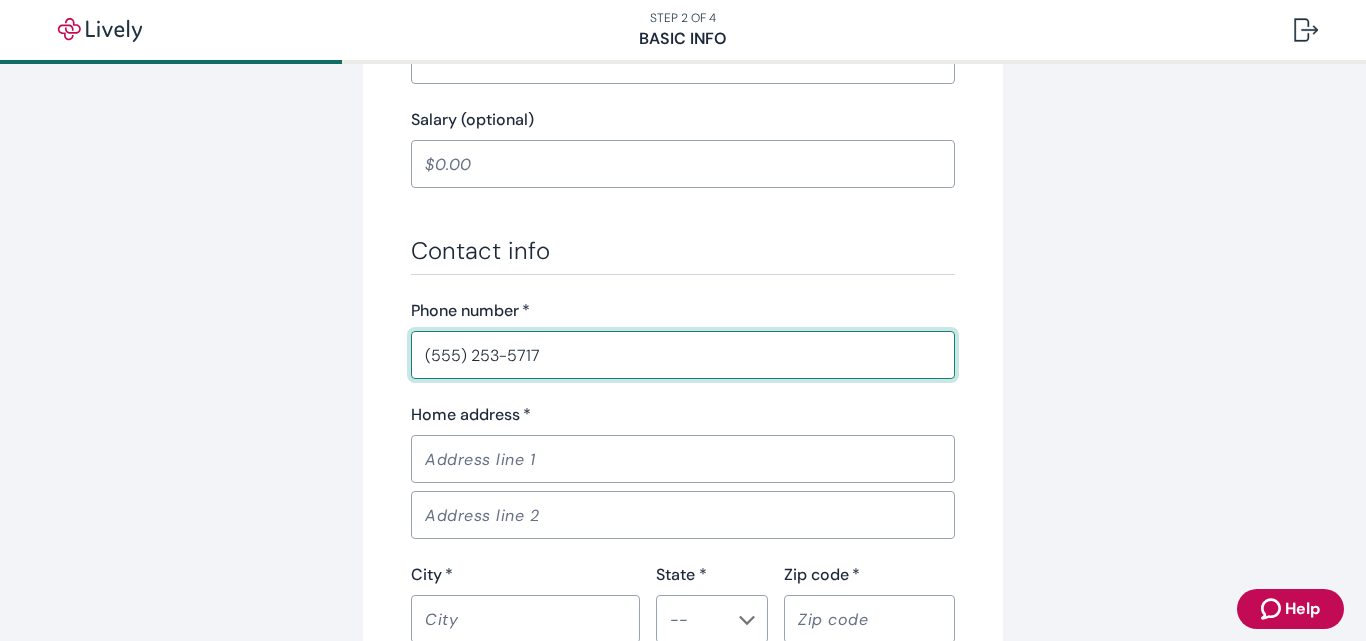 type on "(555) 253-5717" 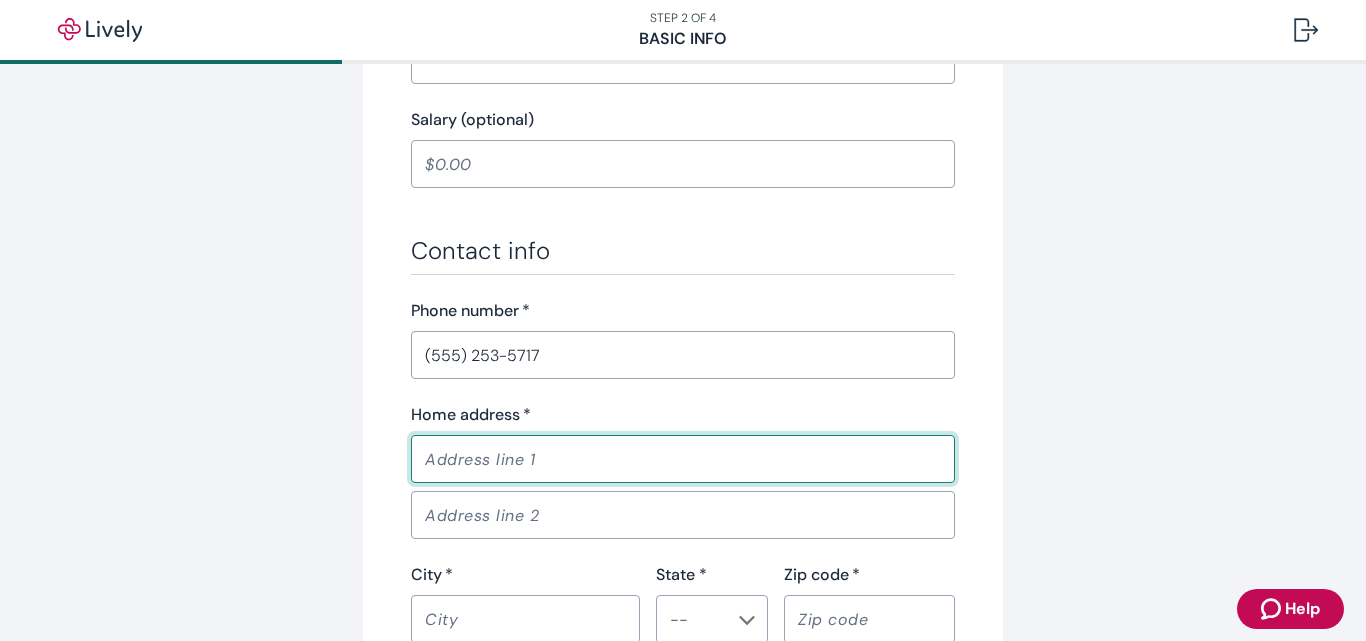 click on "Home address   *" at bounding box center (676, 459) 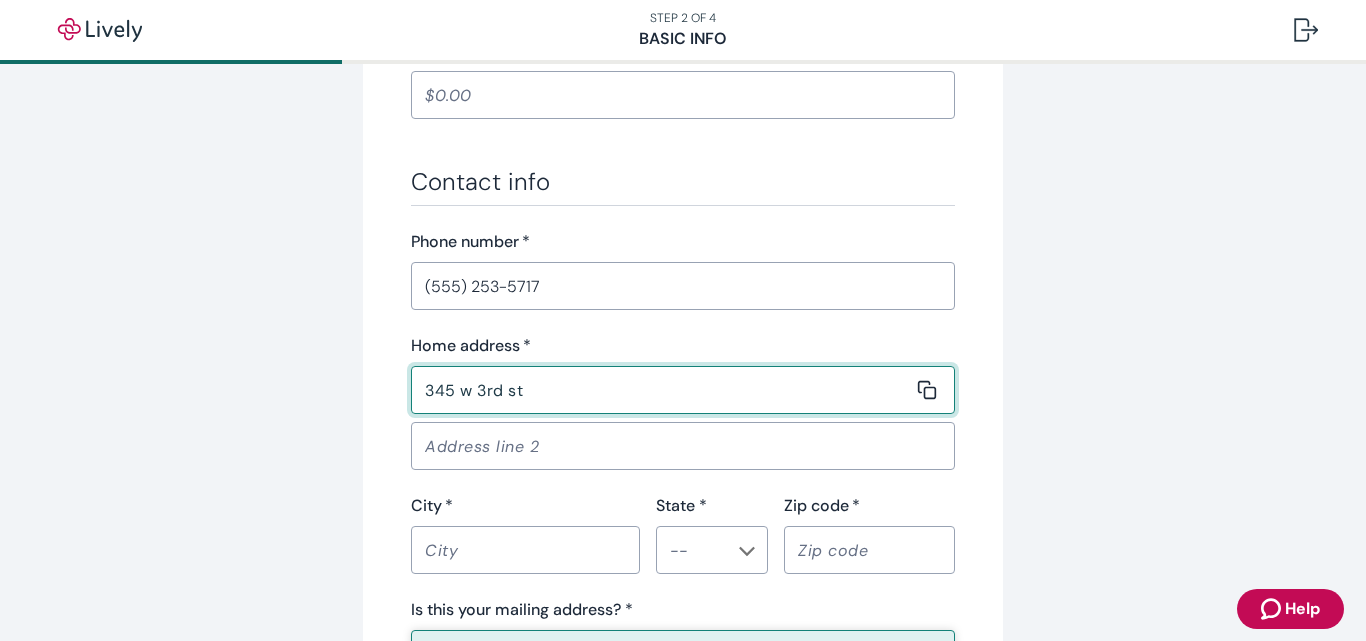 scroll, scrollTop: 1095, scrollLeft: 0, axis: vertical 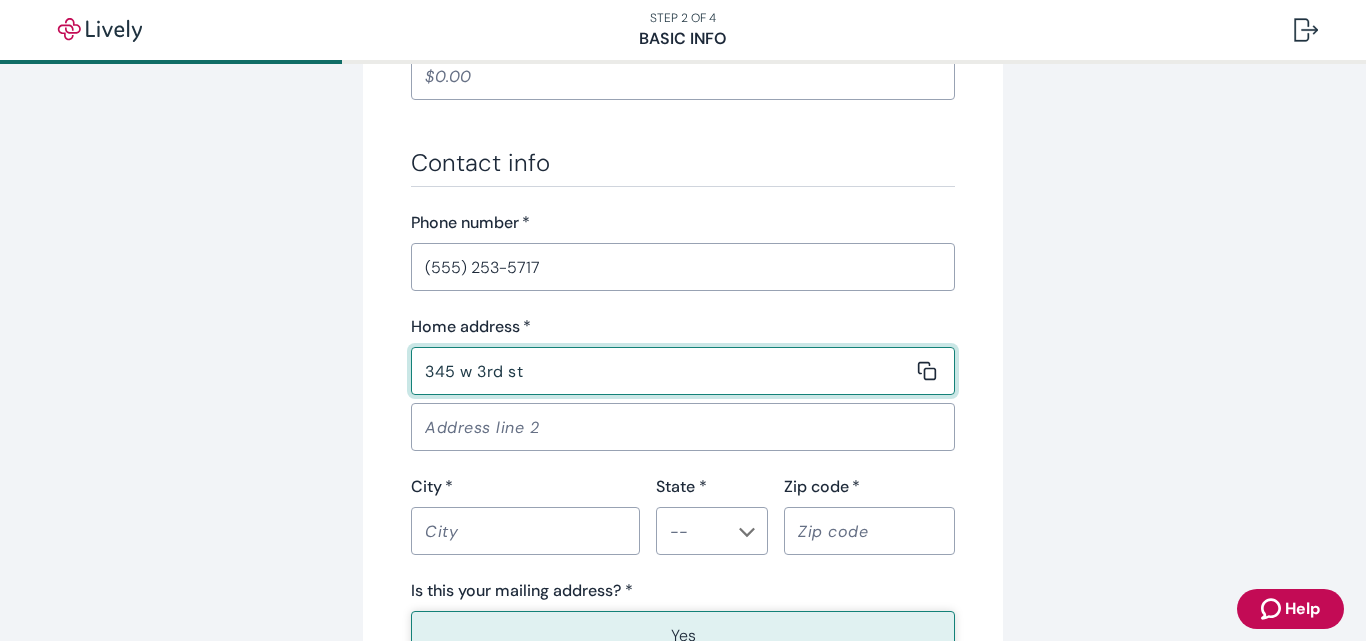 type on "345 w 3rd st" 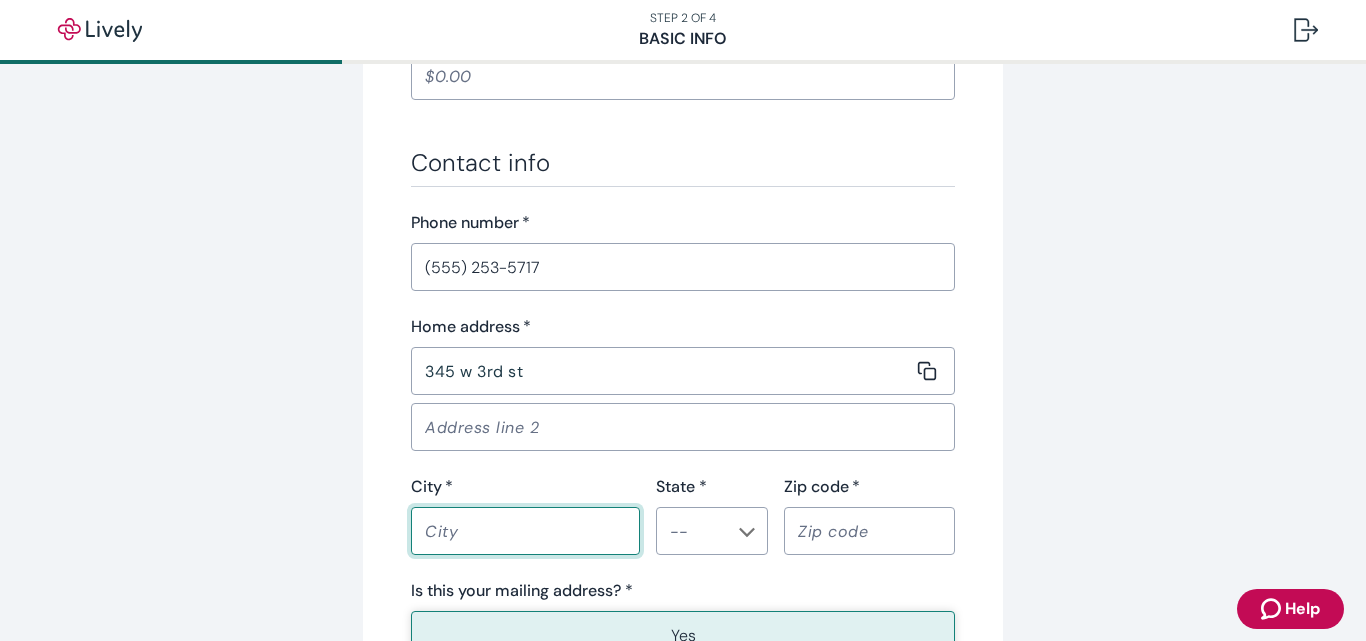 click on "City   *" at bounding box center (518, 531) 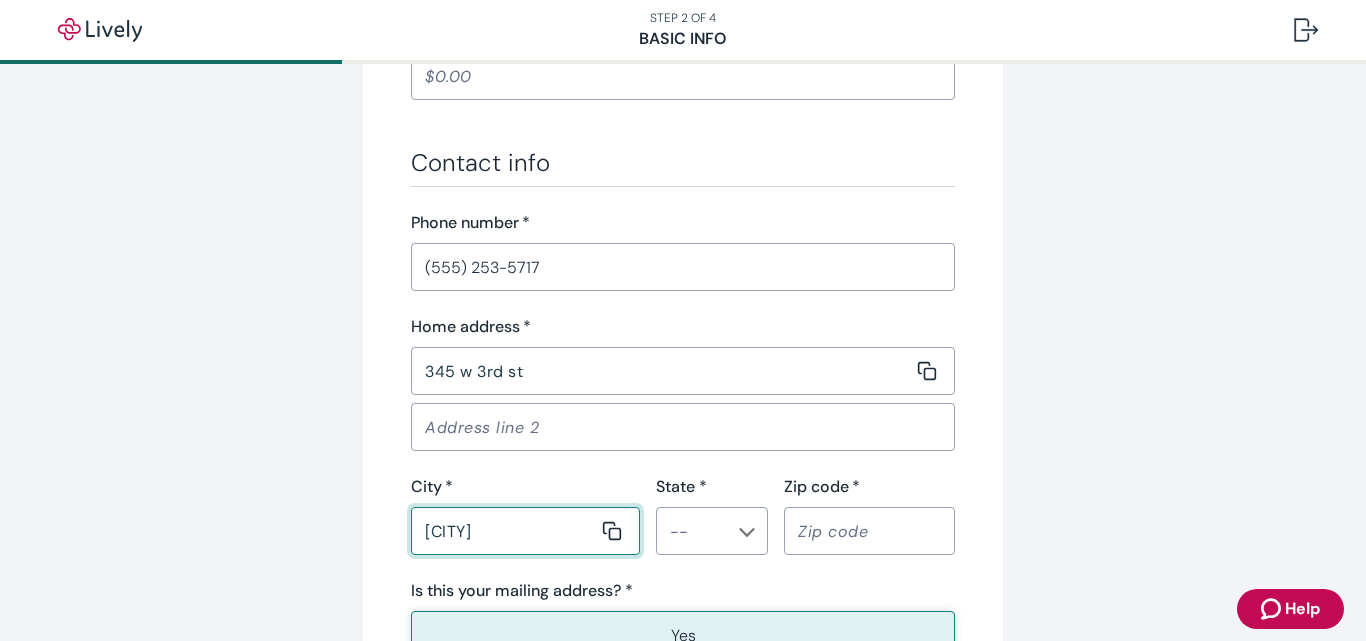 type on "[CITY]" 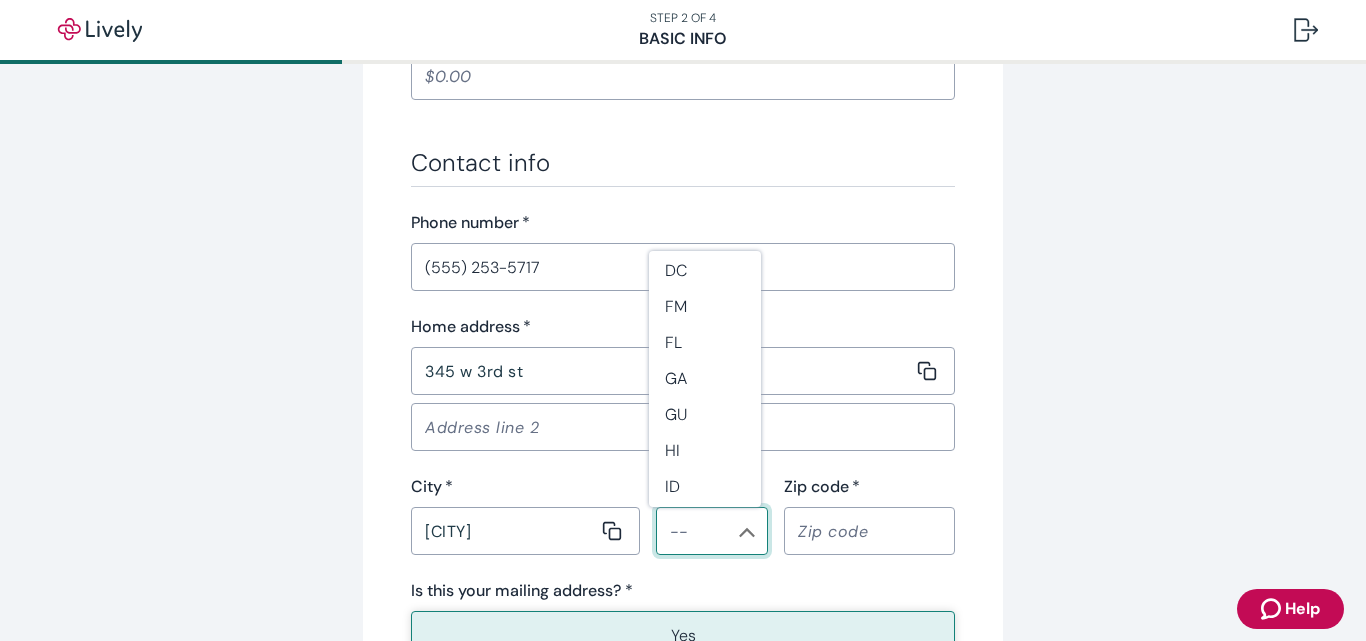scroll, scrollTop: 532, scrollLeft: 0, axis: vertical 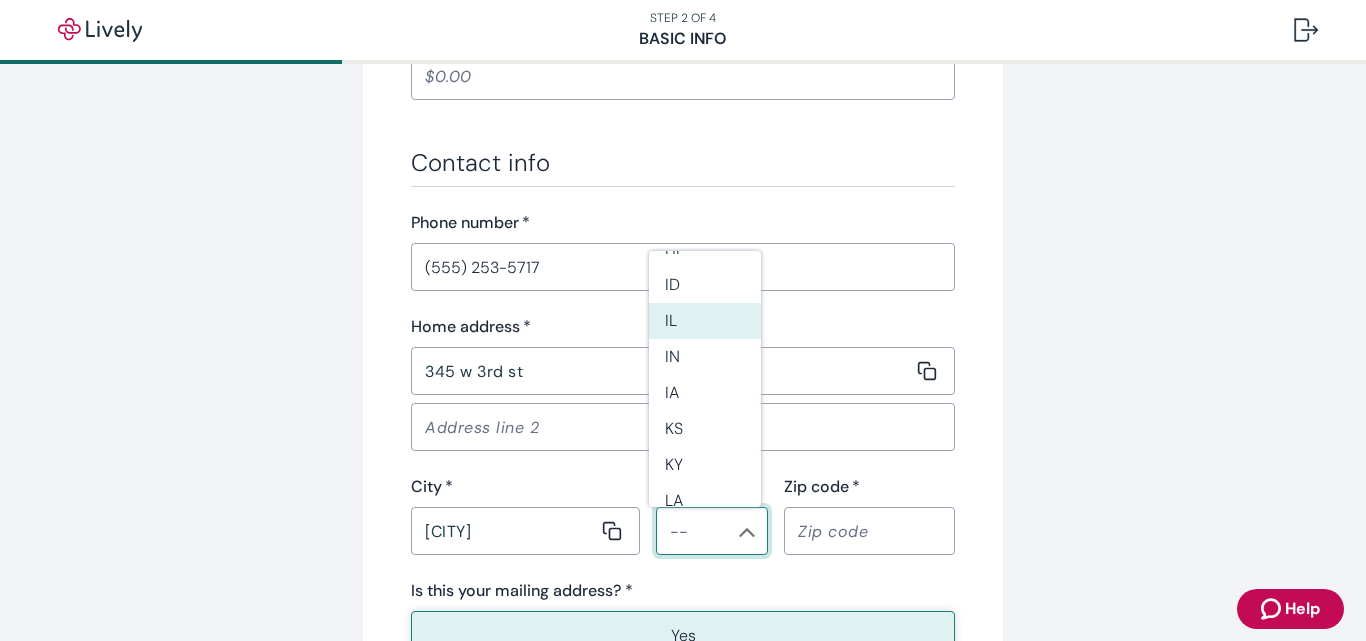 click on "IL" at bounding box center [705, 321] 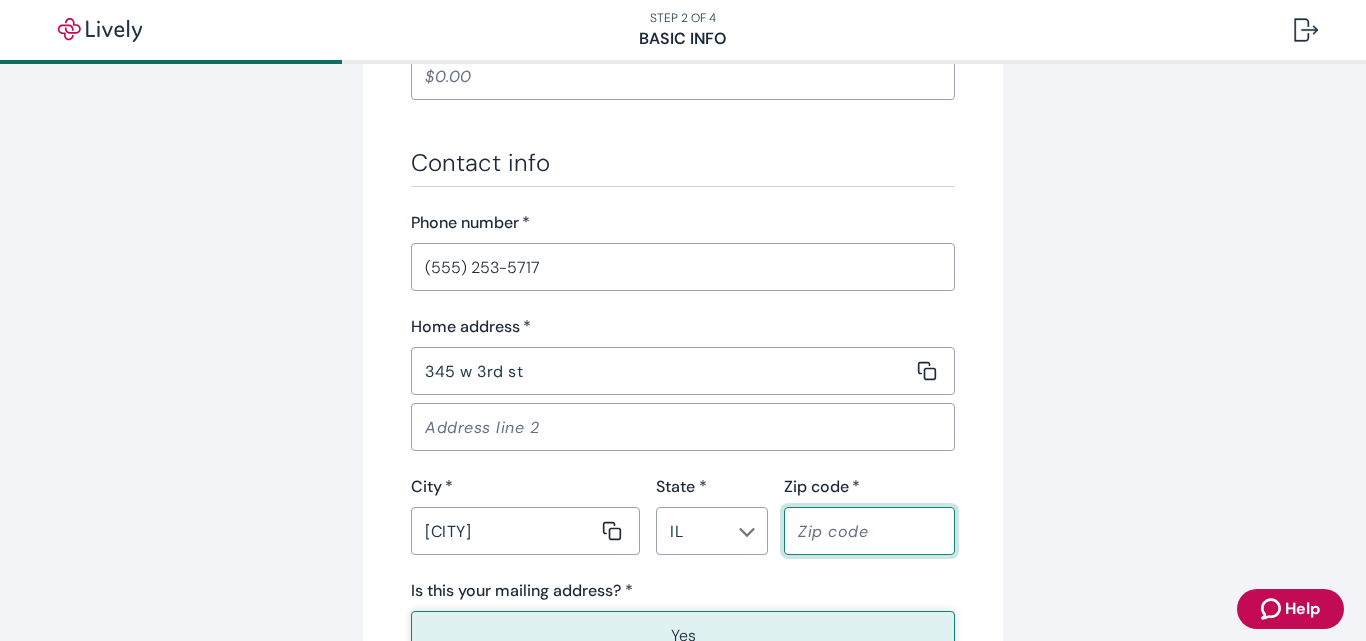 click on "Zip code   *" at bounding box center [862, 531] 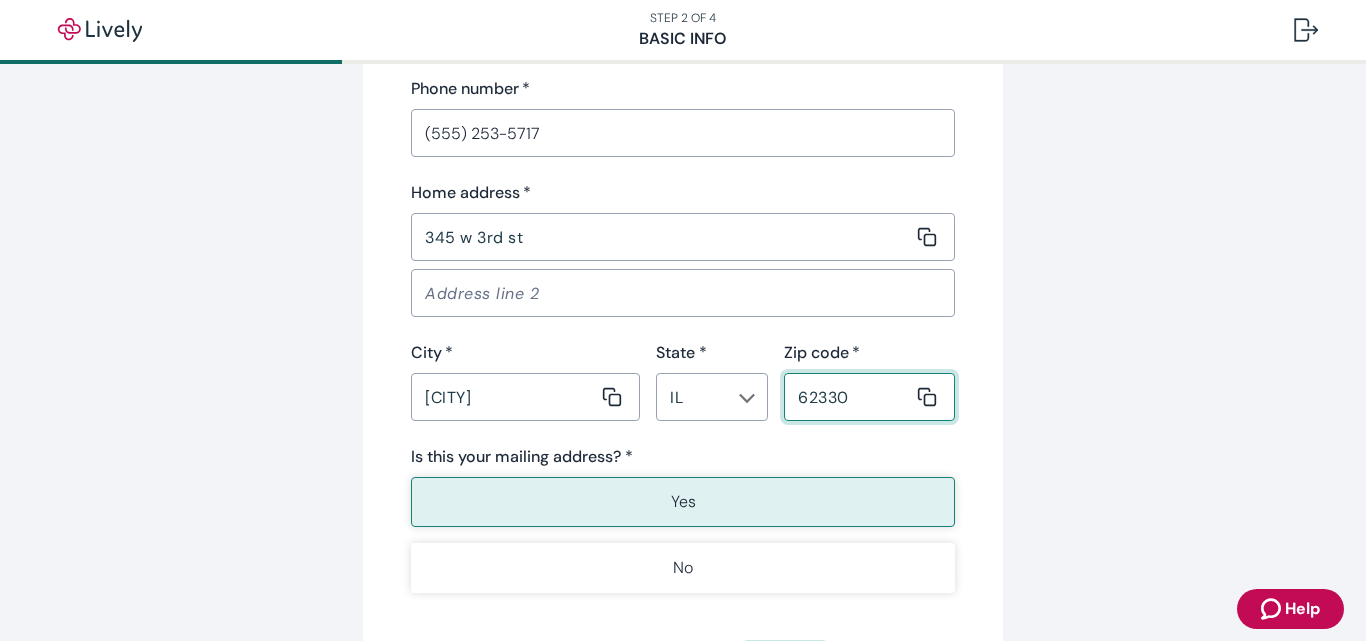 scroll, scrollTop: 1230, scrollLeft: 0, axis: vertical 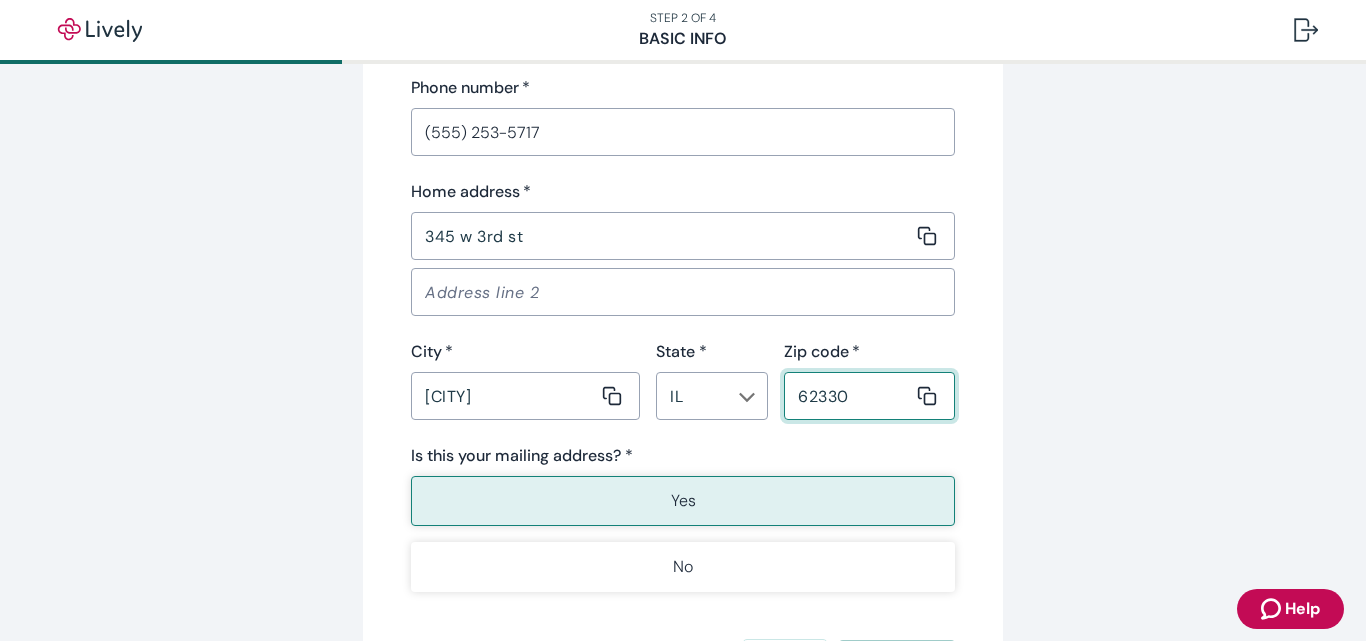 type on "62330" 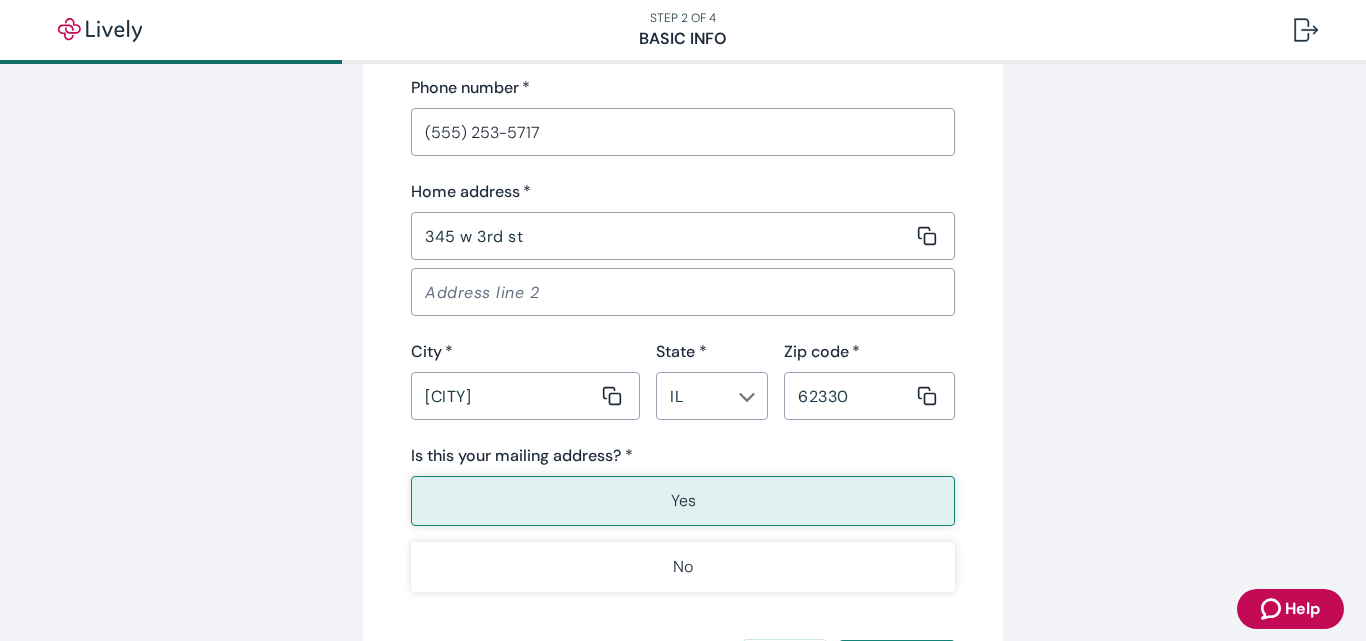 click on "Yes" at bounding box center [683, 501] 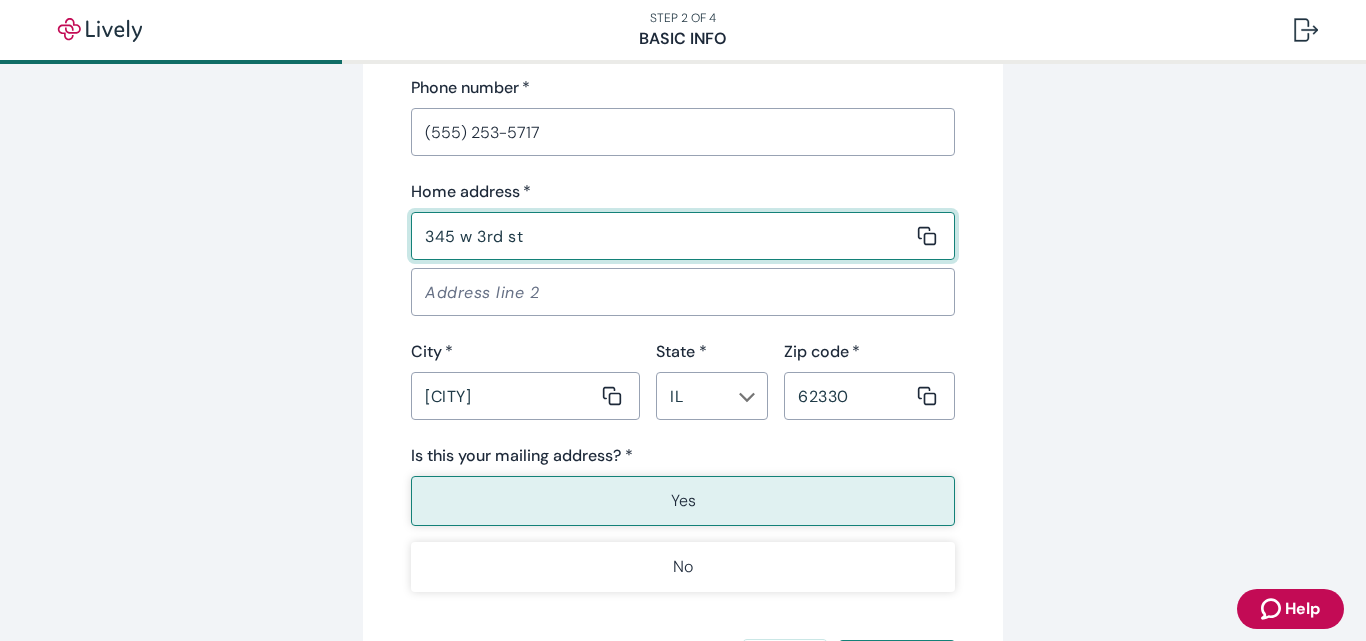 click on "345 w 3rd st" at bounding box center (662, 236) 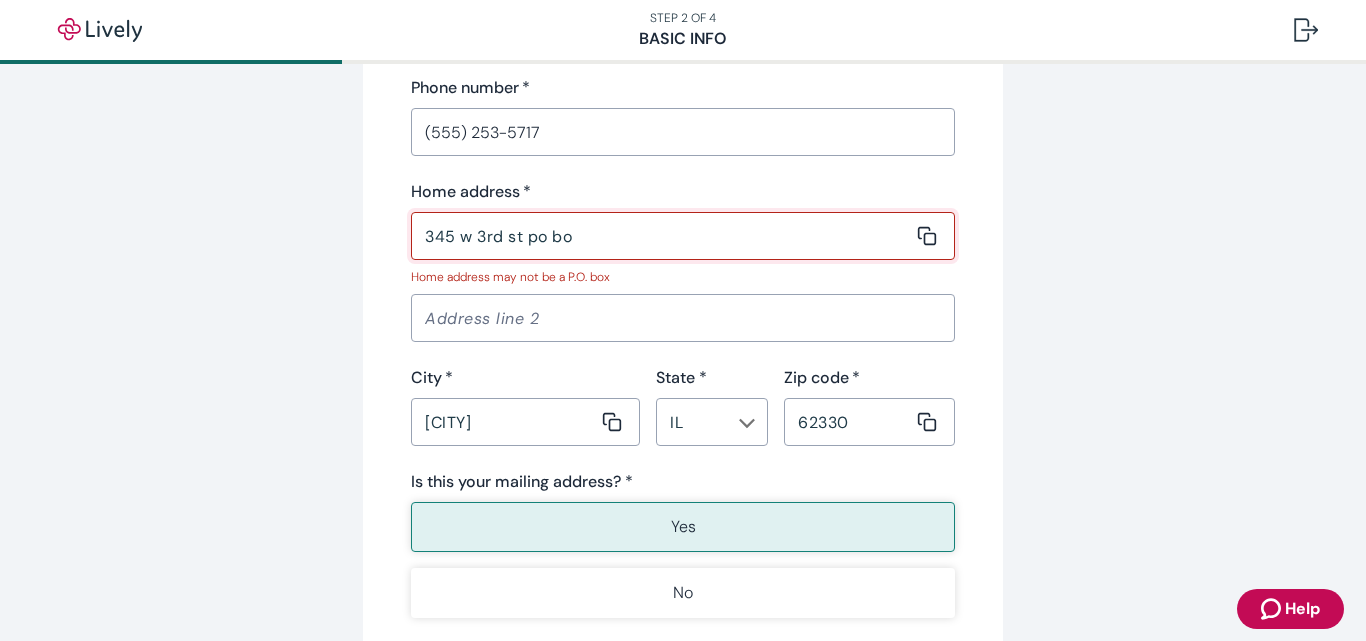 click on "345 w 3rd st po bo" at bounding box center [662, 236] 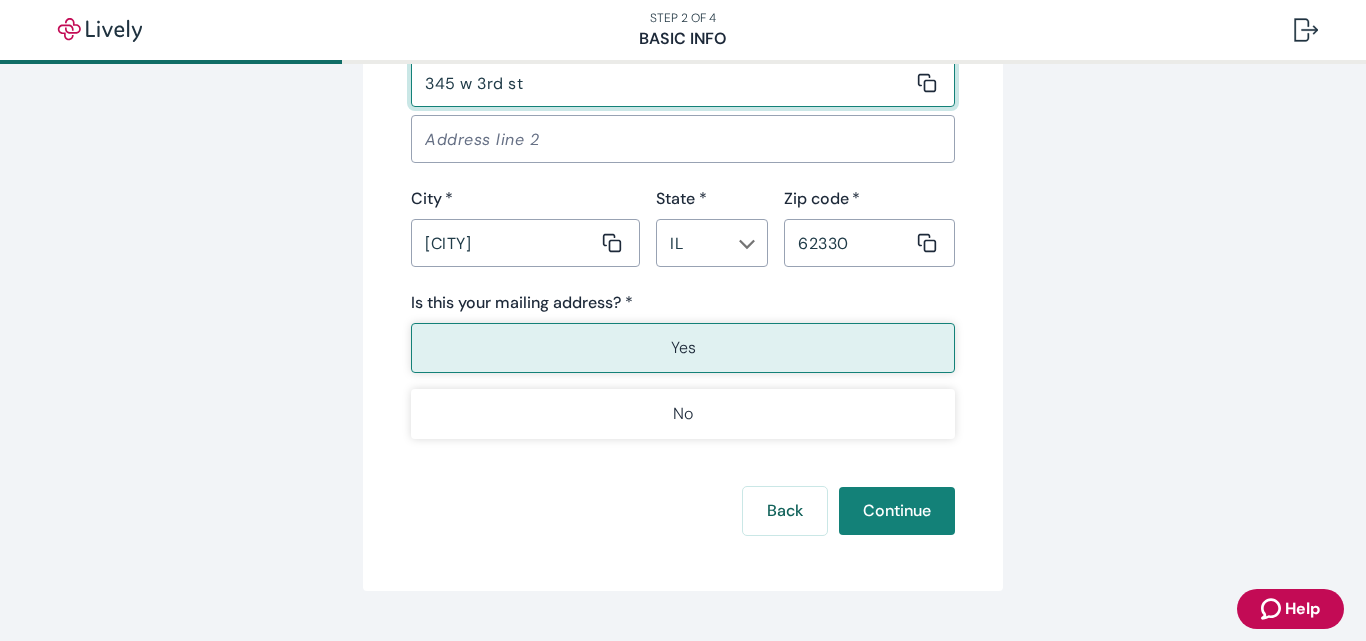 scroll, scrollTop: 1385, scrollLeft: 0, axis: vertical 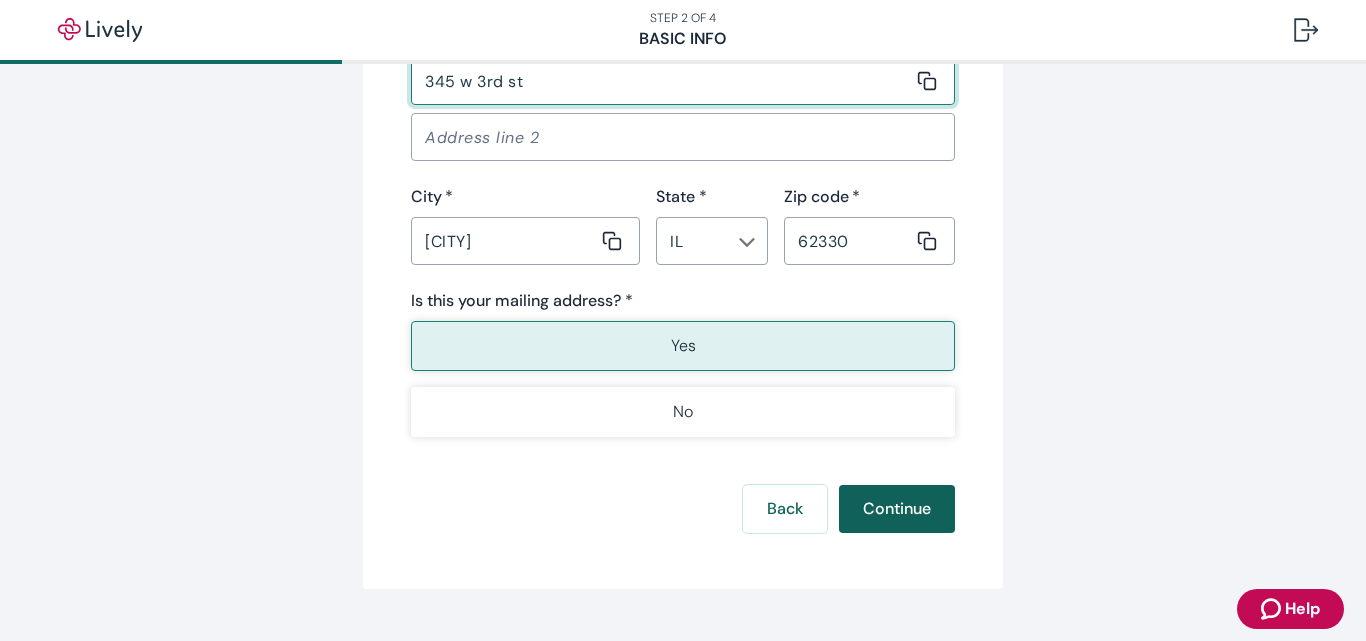 type on "345 w 3rd st" 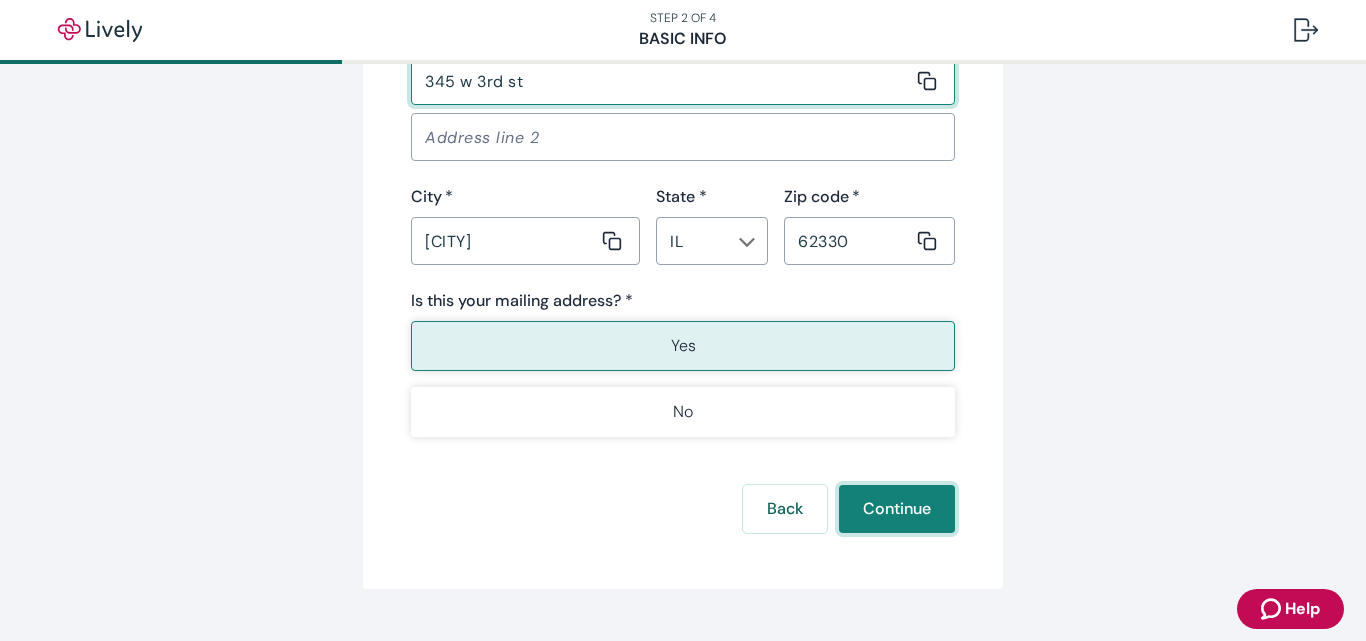 click on "Continue" at bounding box center [897, 509] 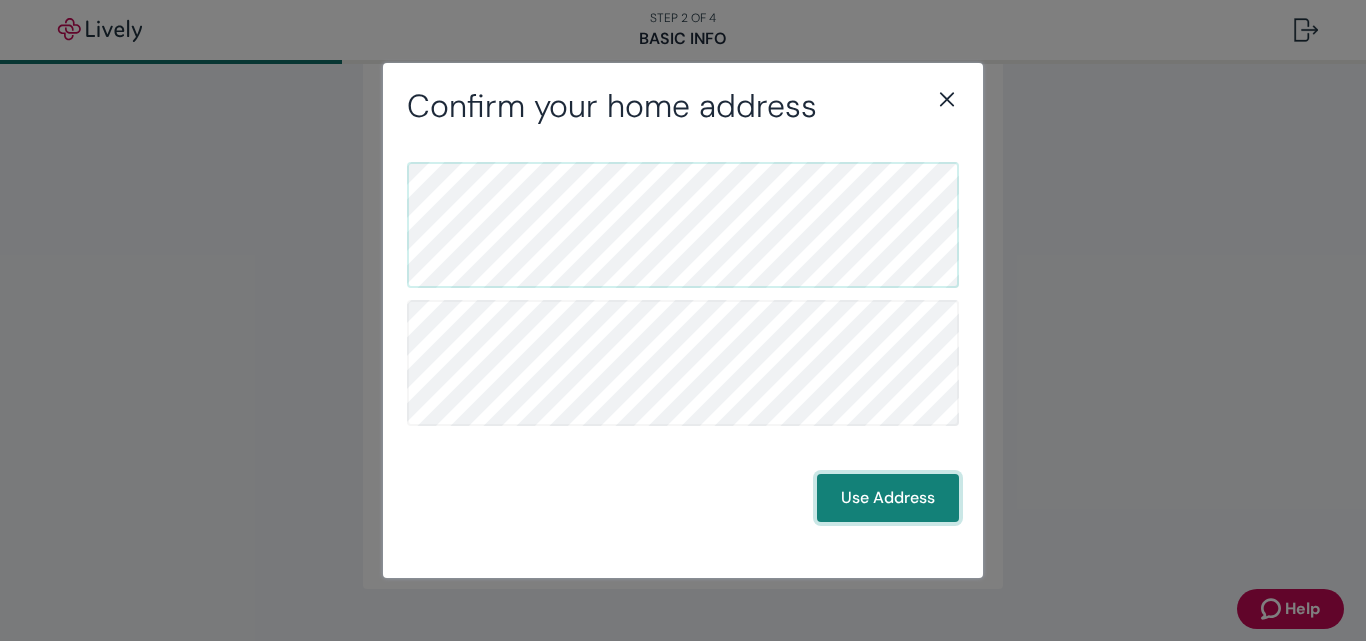 click on "Use Address" at bounding box center [888, 498] 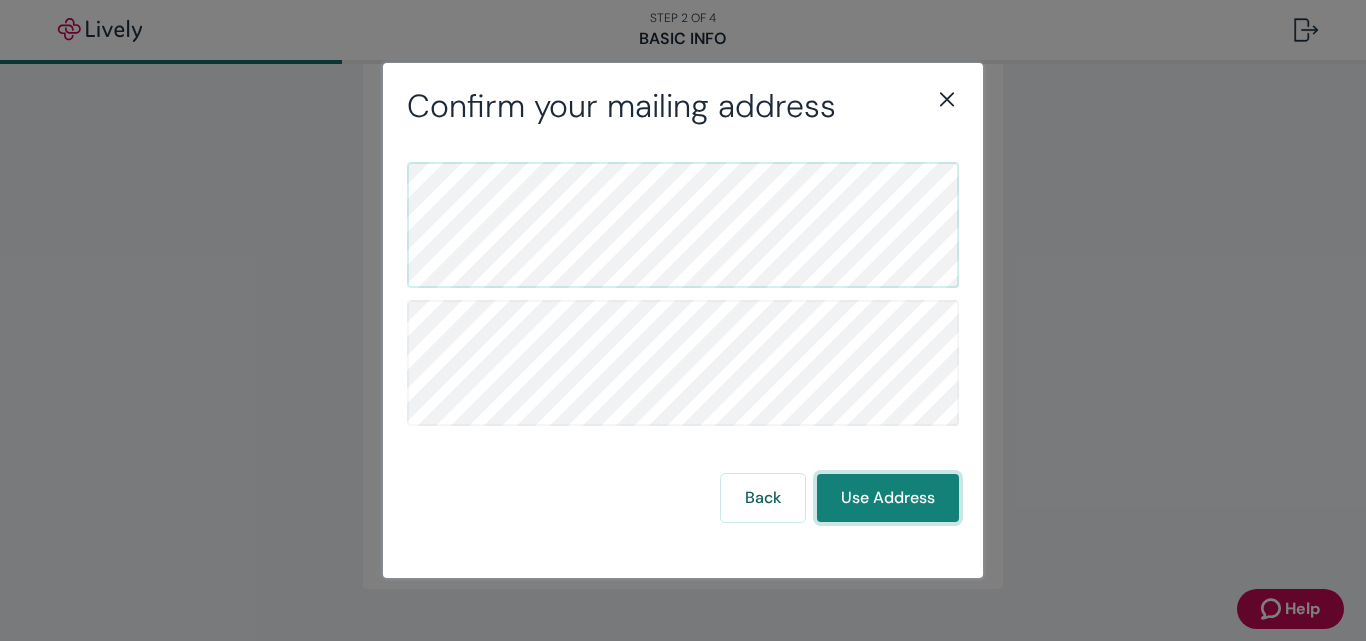 click on "Use Address" at bounding box center (888, 498) 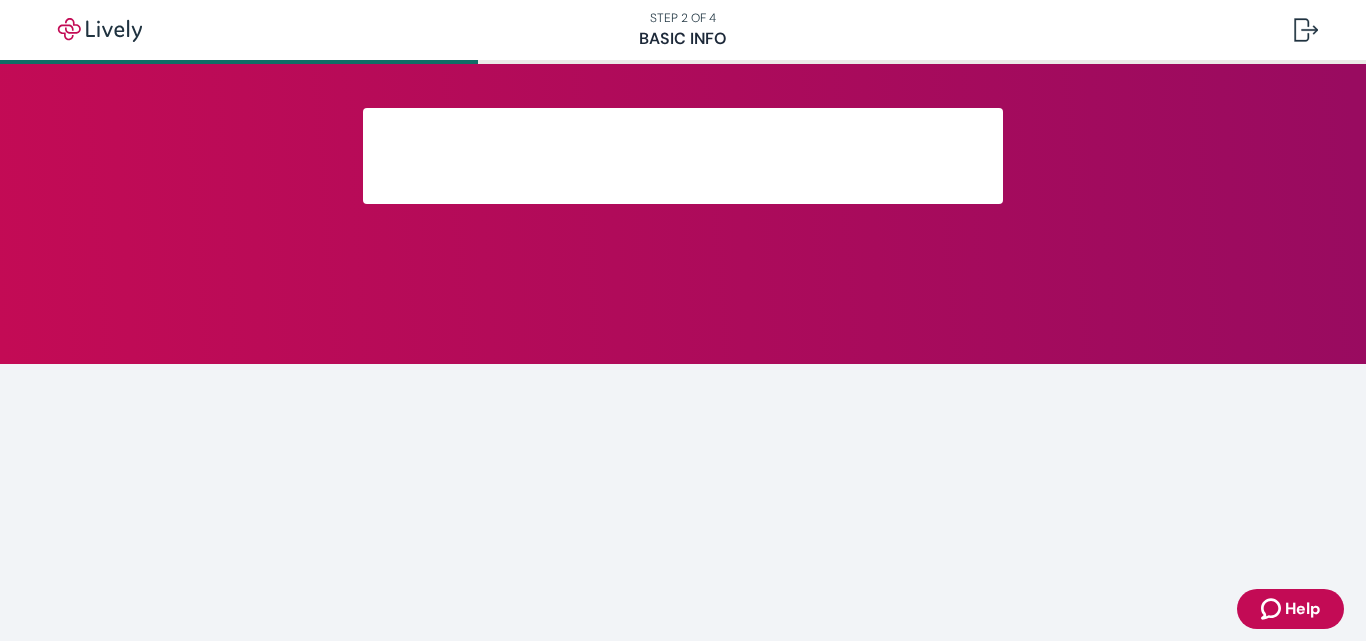scroll, scrollTop: 493, scrollLeft: 0, axis: vertical 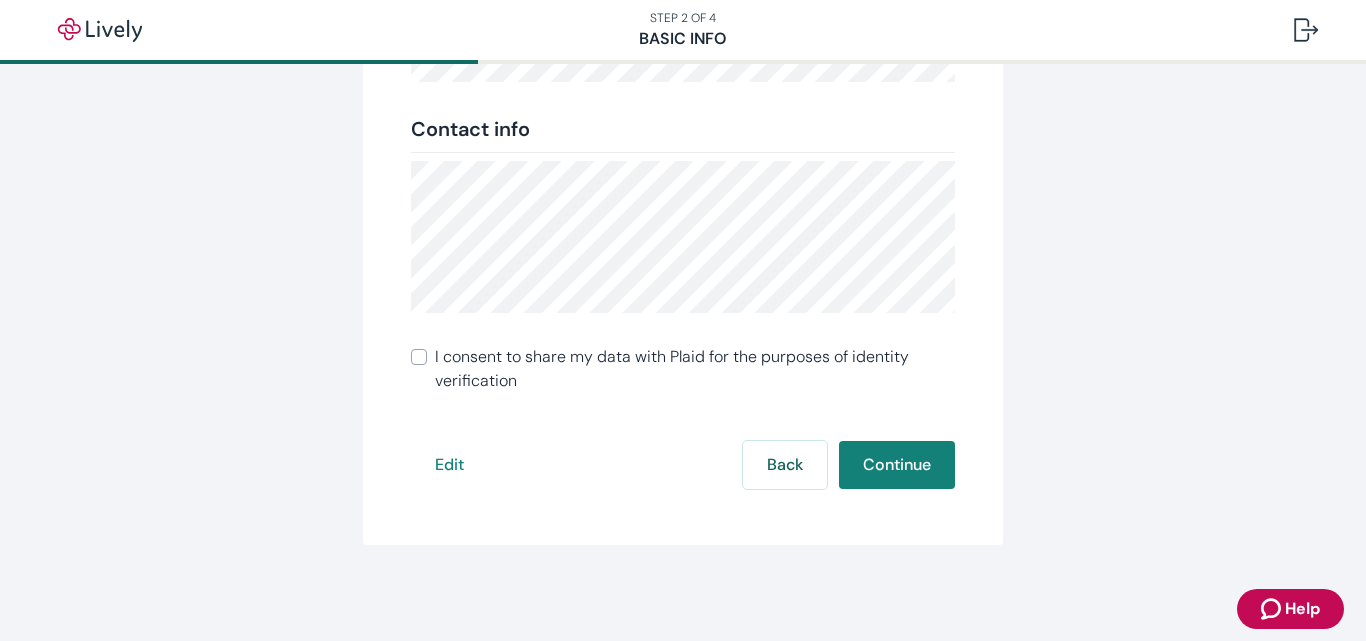 click on "I consent to share my data with Plaid for the purposes of identity verification" at bounding box center (419, 357) 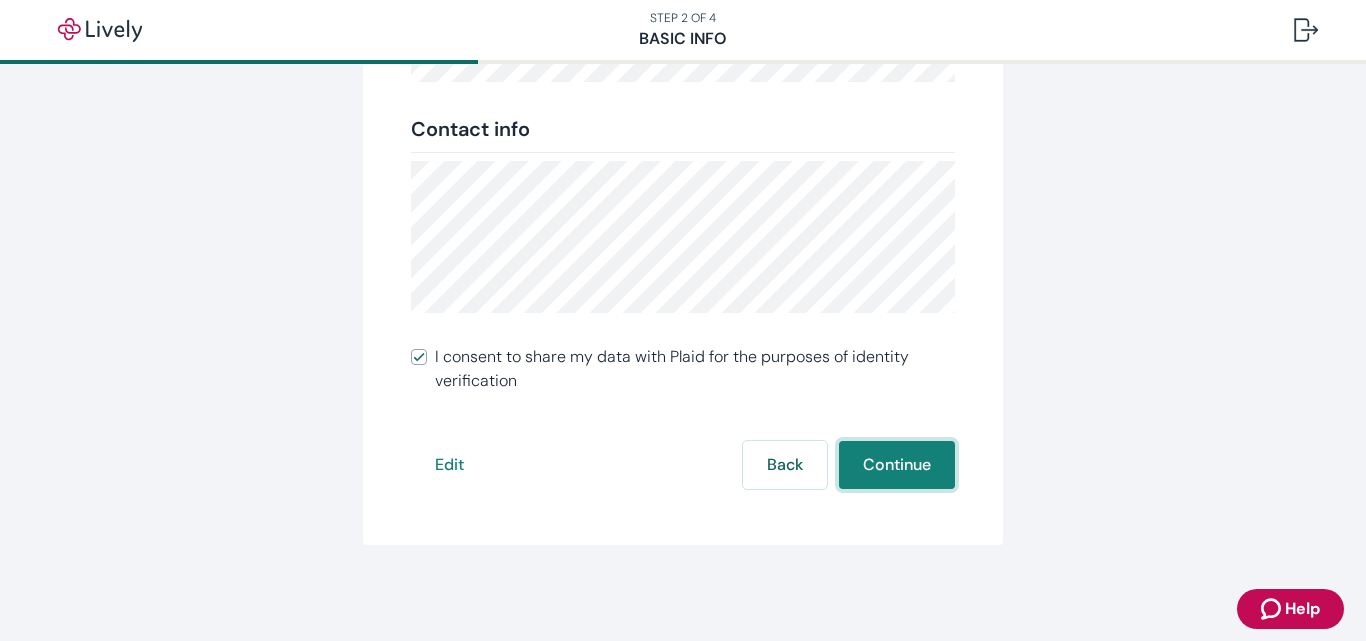 click on "Continue" at bounding box center (897, 465) 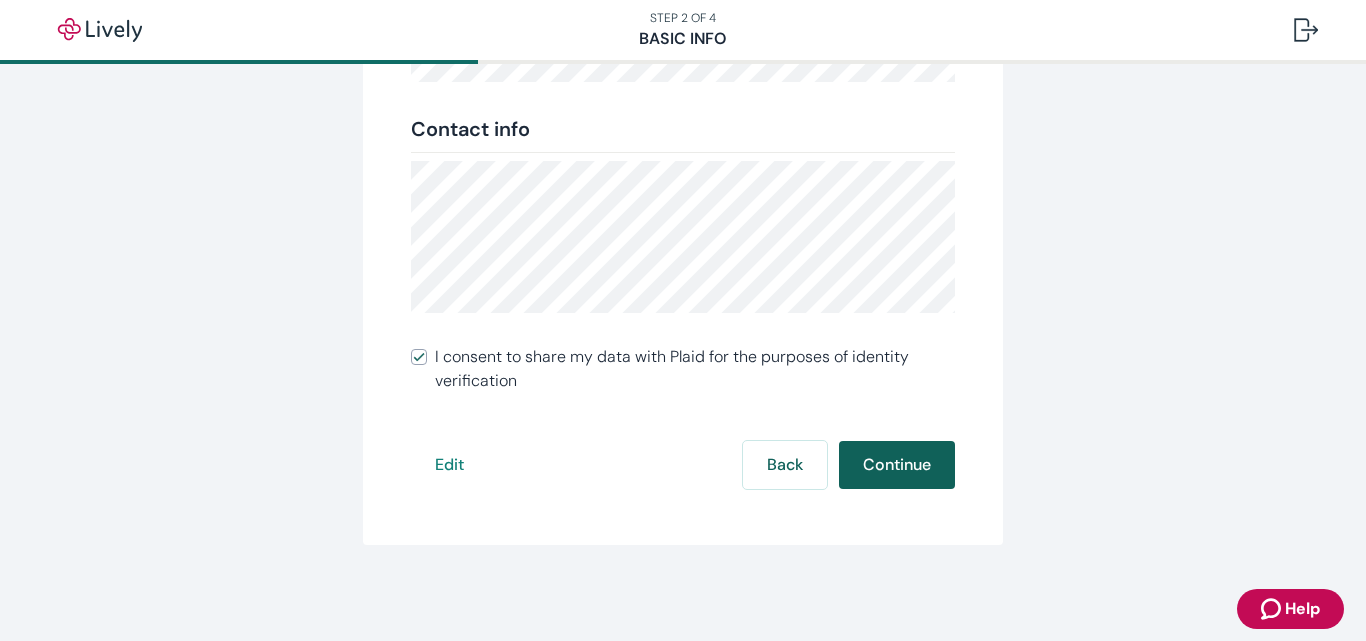 scroll, scrollTop: 0, scrollLeft: 0, axis: both 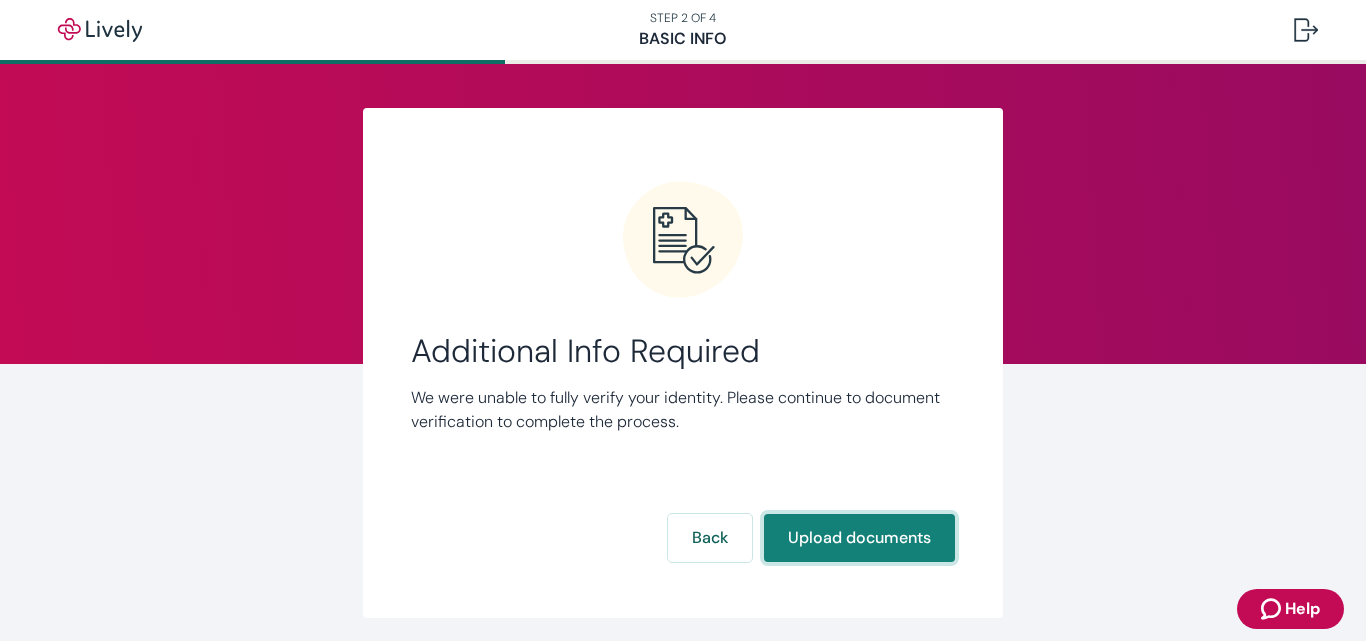 click on "Upload documents" at bounding box center (859, 538) 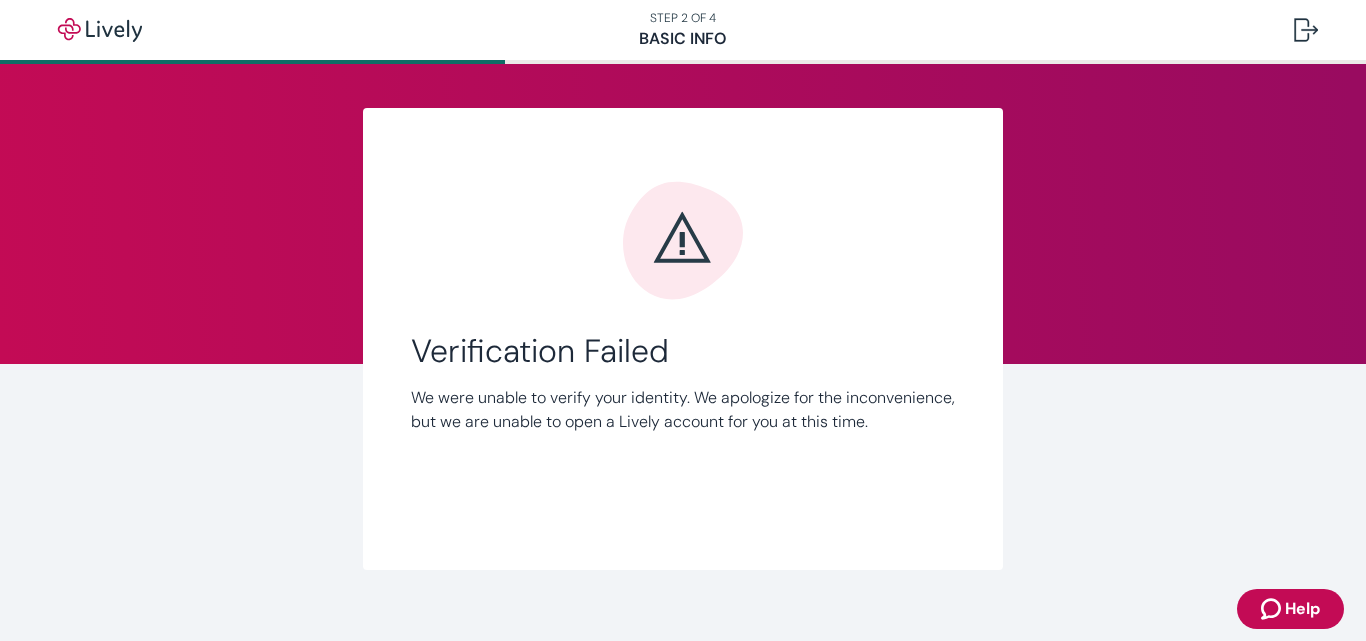click on "Verification Failed We were unable to verify your identity. We apologize for the inconvenience, but we are unable to open a Lively account for you at this time." at bounding box center (683, 351) 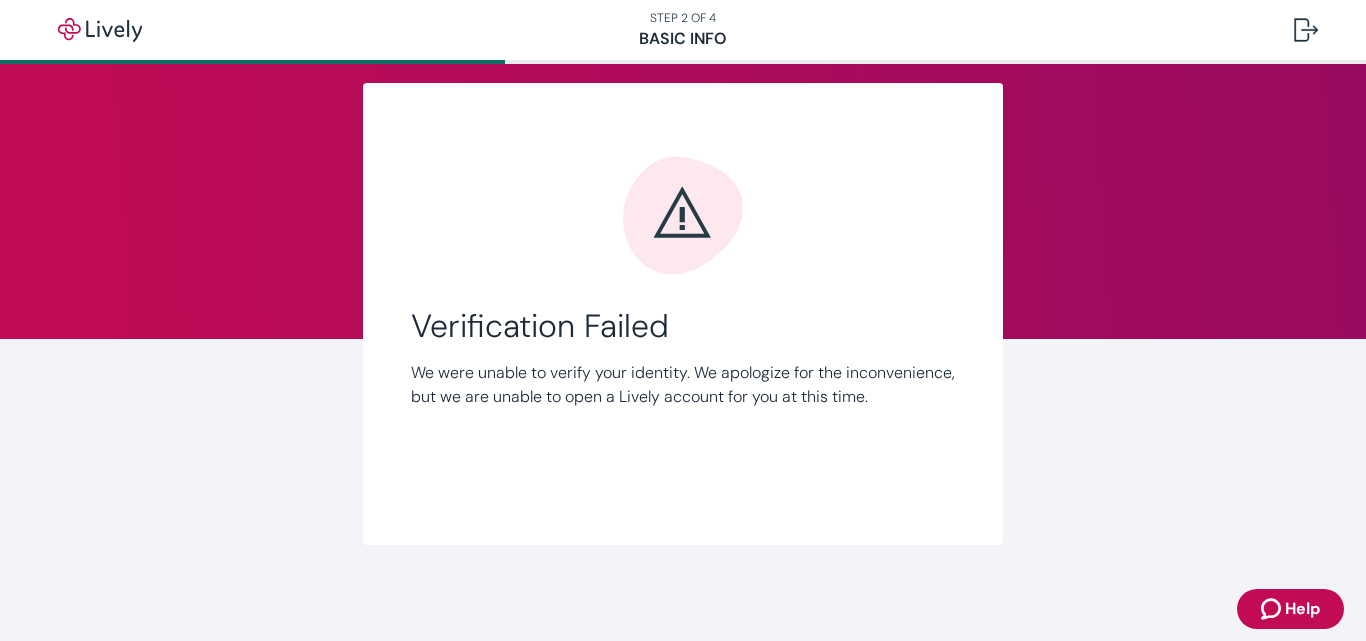 scroll, scrollTop: 0, scrollLeft: 0, axis: both 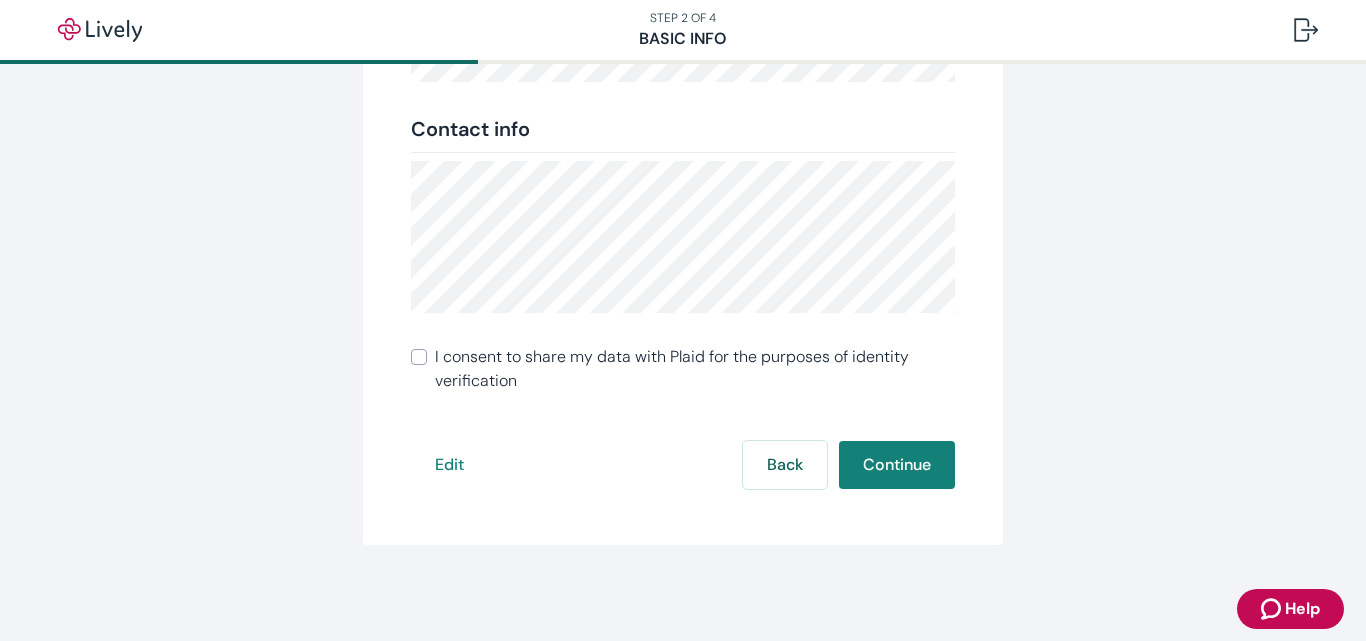 click on "Review your info Double-check to make sure everything is correct. We’ll use this information for tax documents. Personal info   Contact info   I consent to share my data with Plaid for the purposes of identity verification Edit Back Continue" at bounding box center (683, 80) 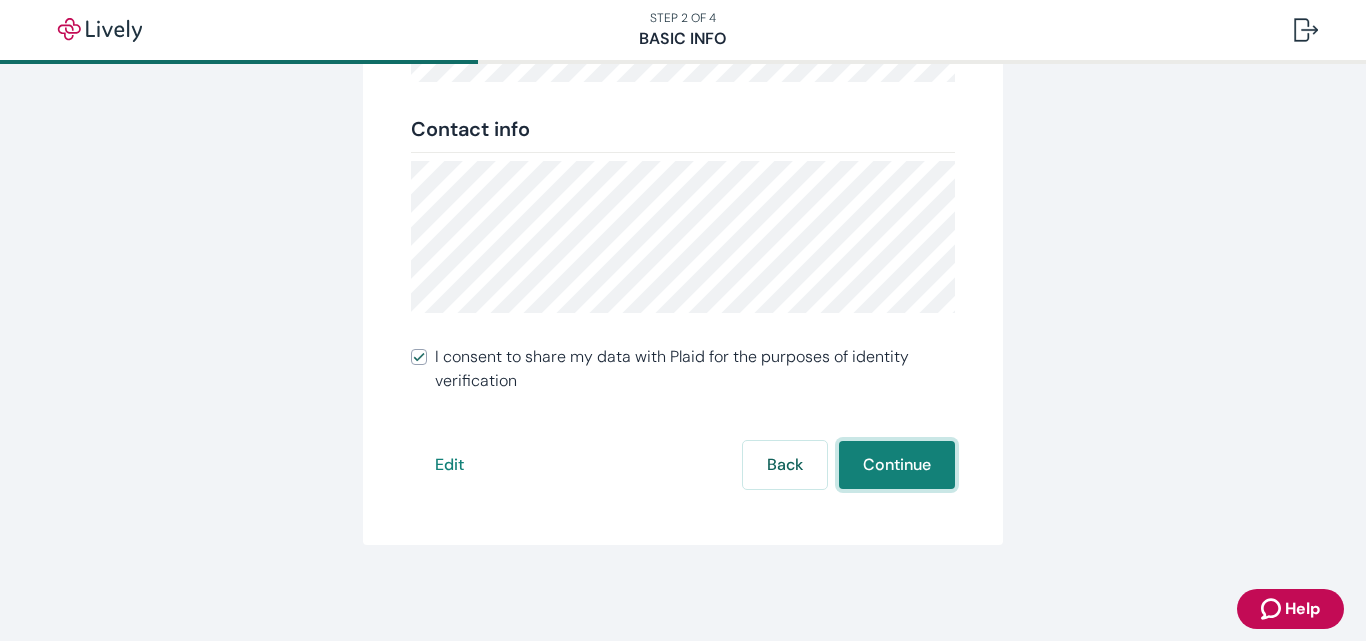 click on "Continue" at bounding box center (897, 465) 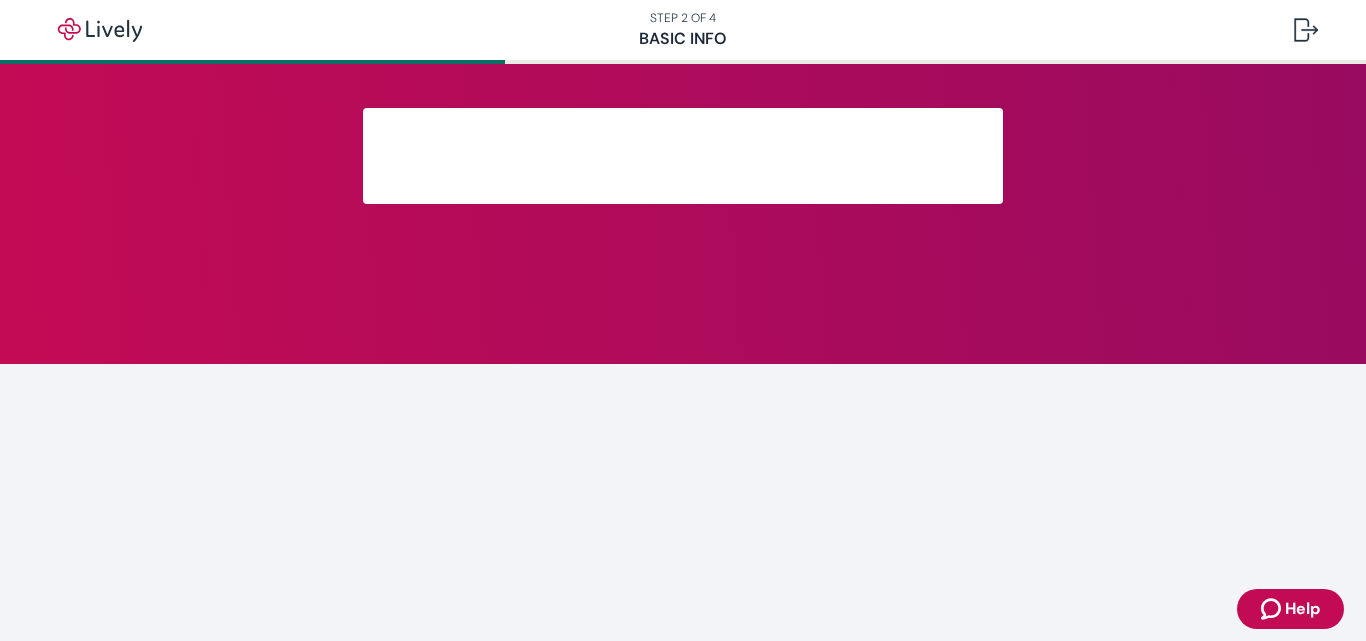 scroll, scrollTop: 0, scrollLeft: 0, axis: both 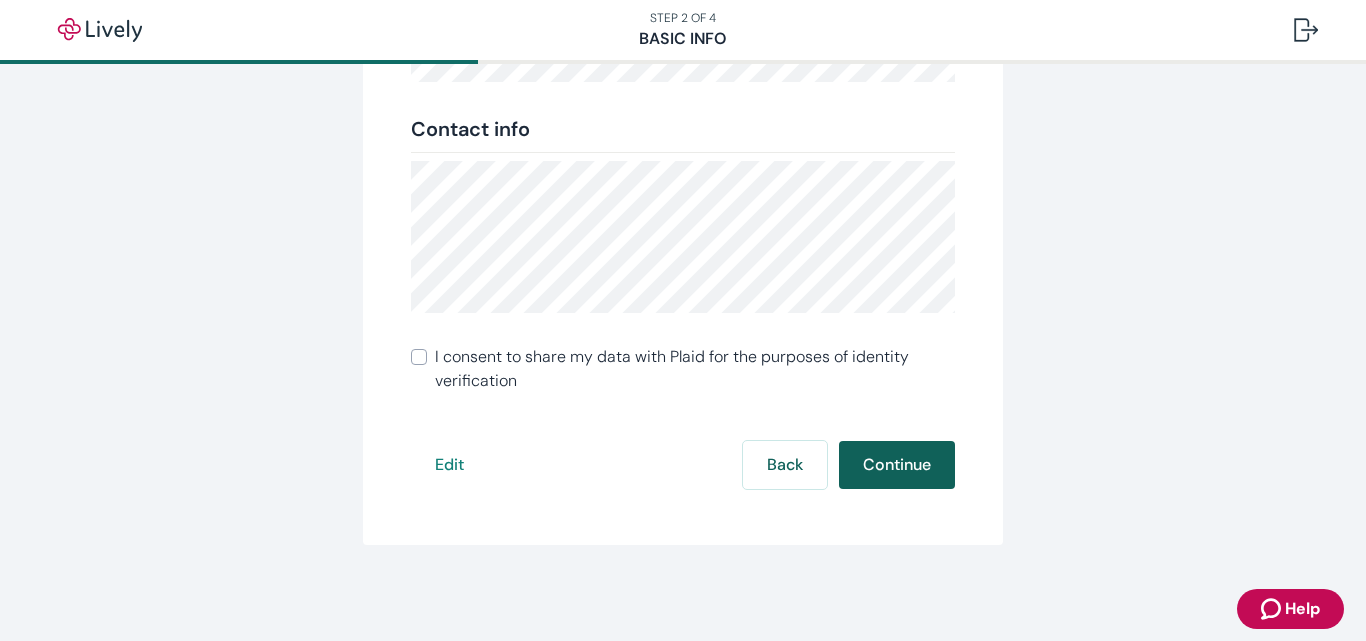 click on "Continue" at bounding box center [897, 465] 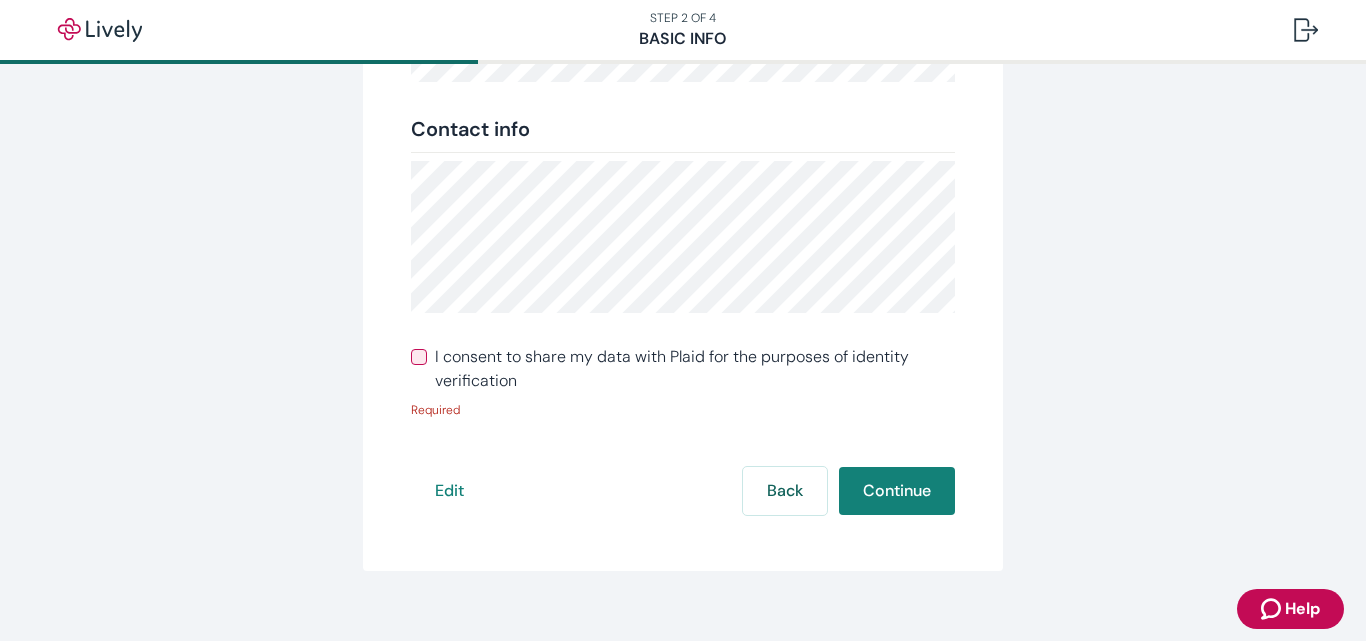 click on "I consent to share my data with Plaid for the purposes of identity verification" at bounding box center [419, 357] 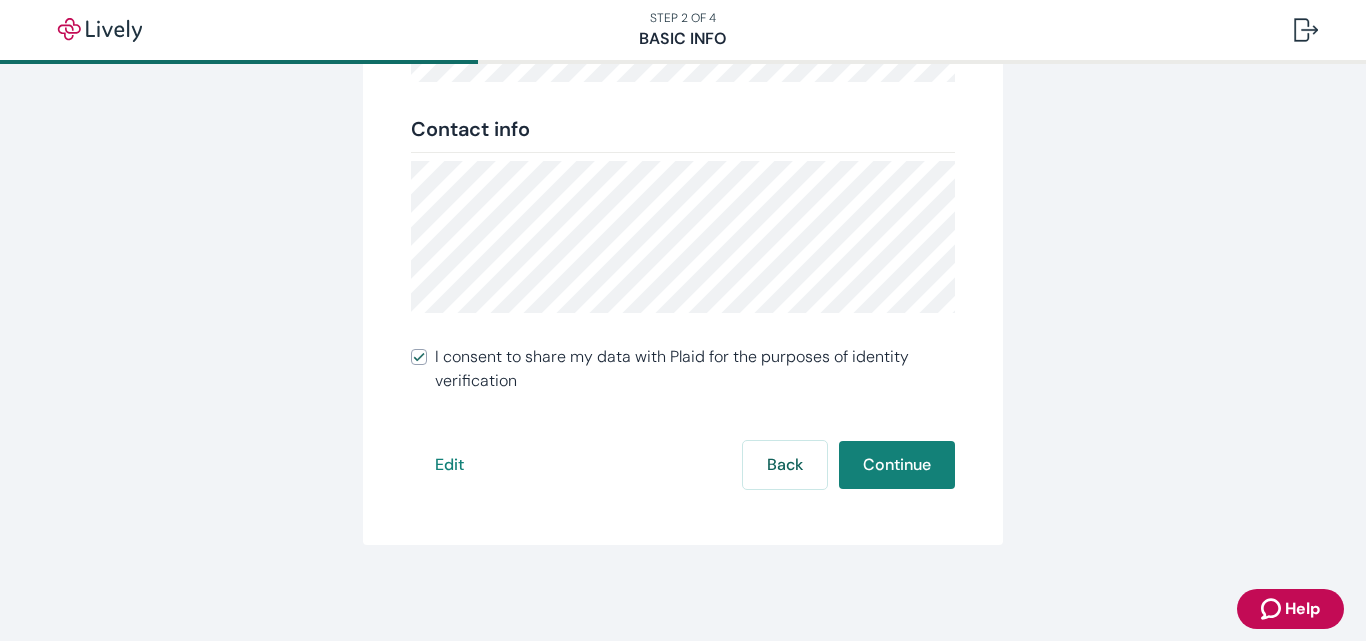 click on "I consent to share my data with Plaid for the purposes of identity verification" at bounding box center (419, 357) 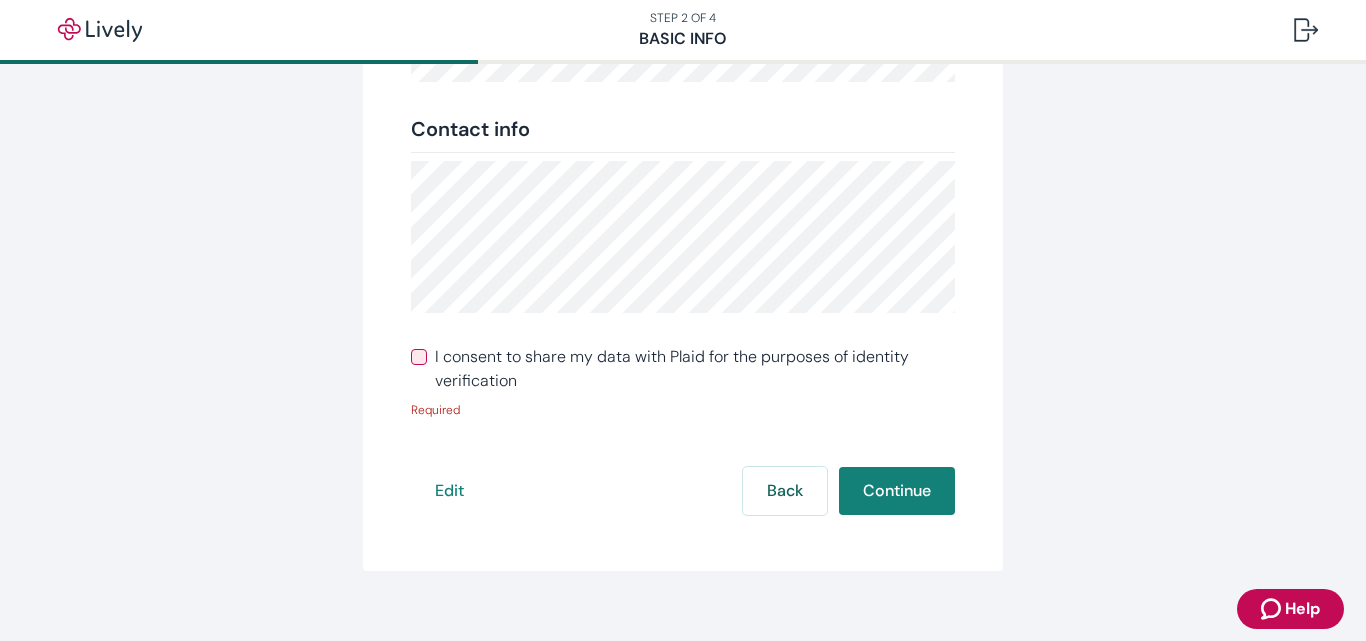 click on "I consent to share my data with Plaid for the purposes of identity verification" at bounding box center (419, 357) 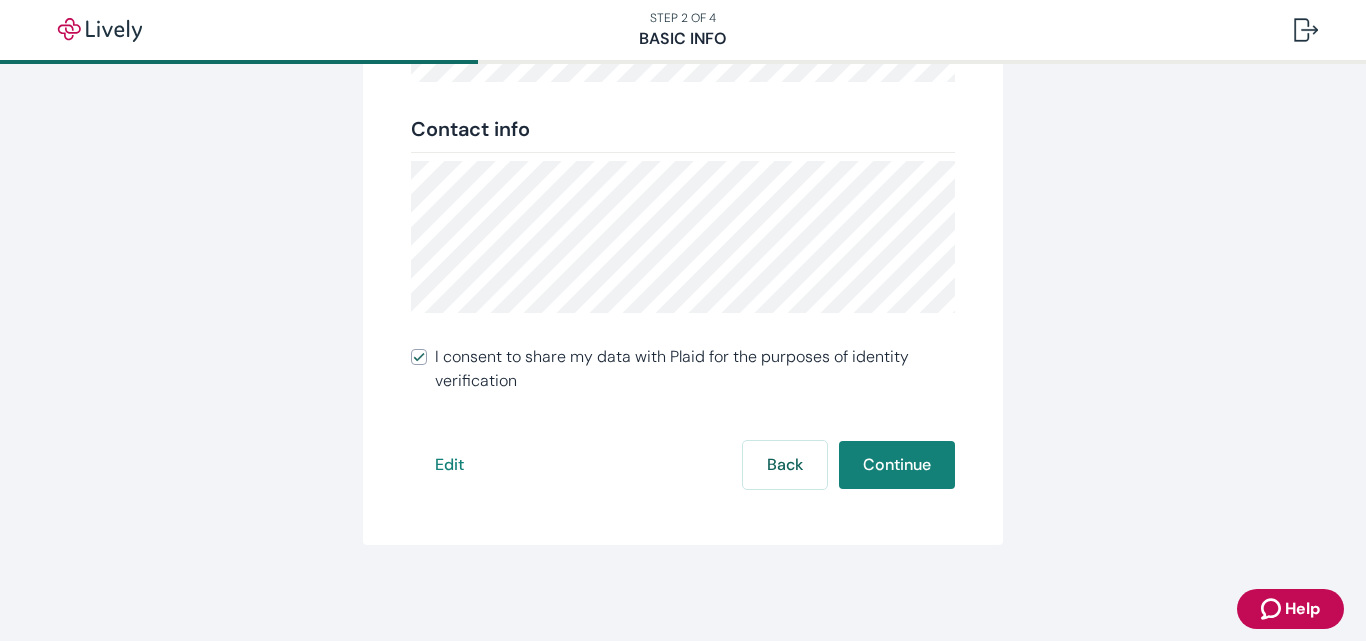 click on "I consent to share my data with Plaid for the purposes of identity verification" at bounding box center (419, 357) 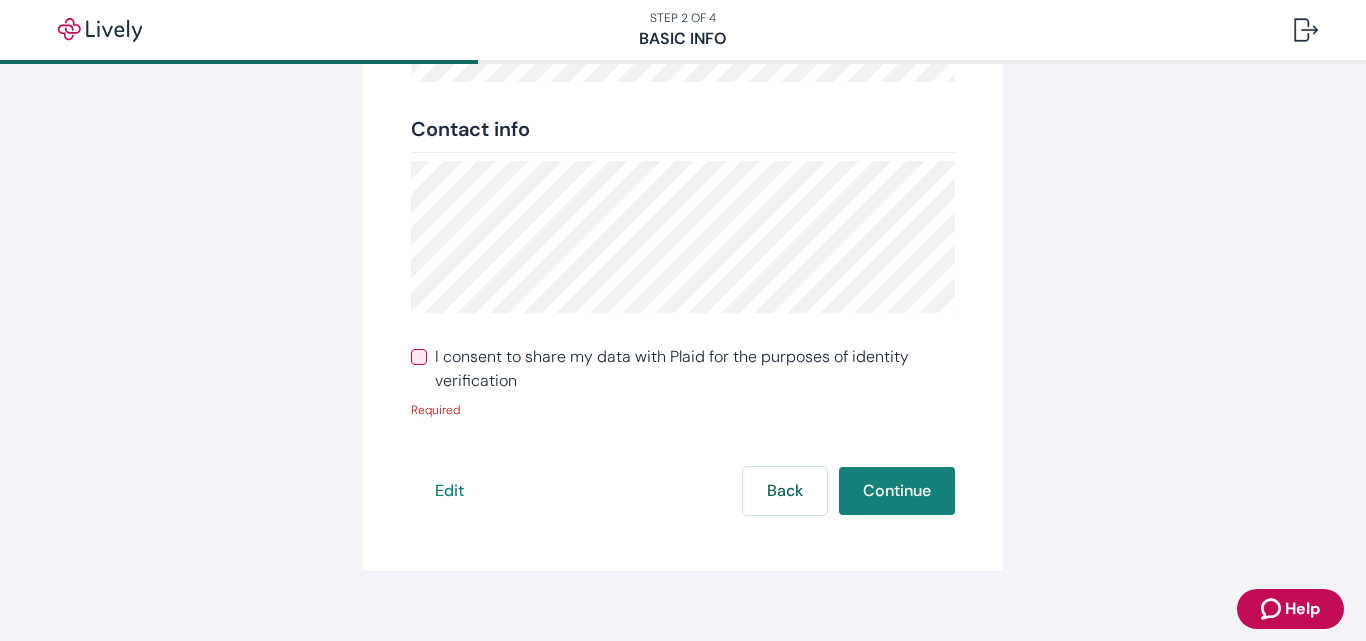 click on "I consent to share my data with Plaid for the purposes of identity verification" at bounding box center (419, 357) 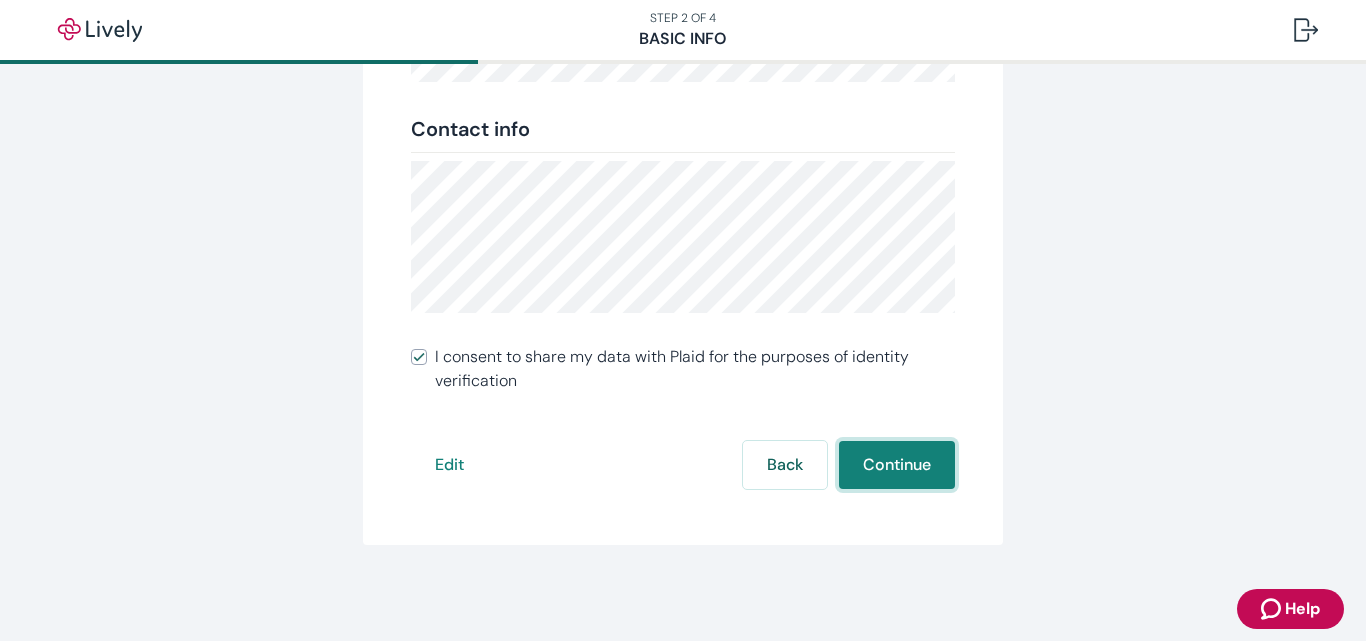 click on "Continue" at bounding box center (897, 465) 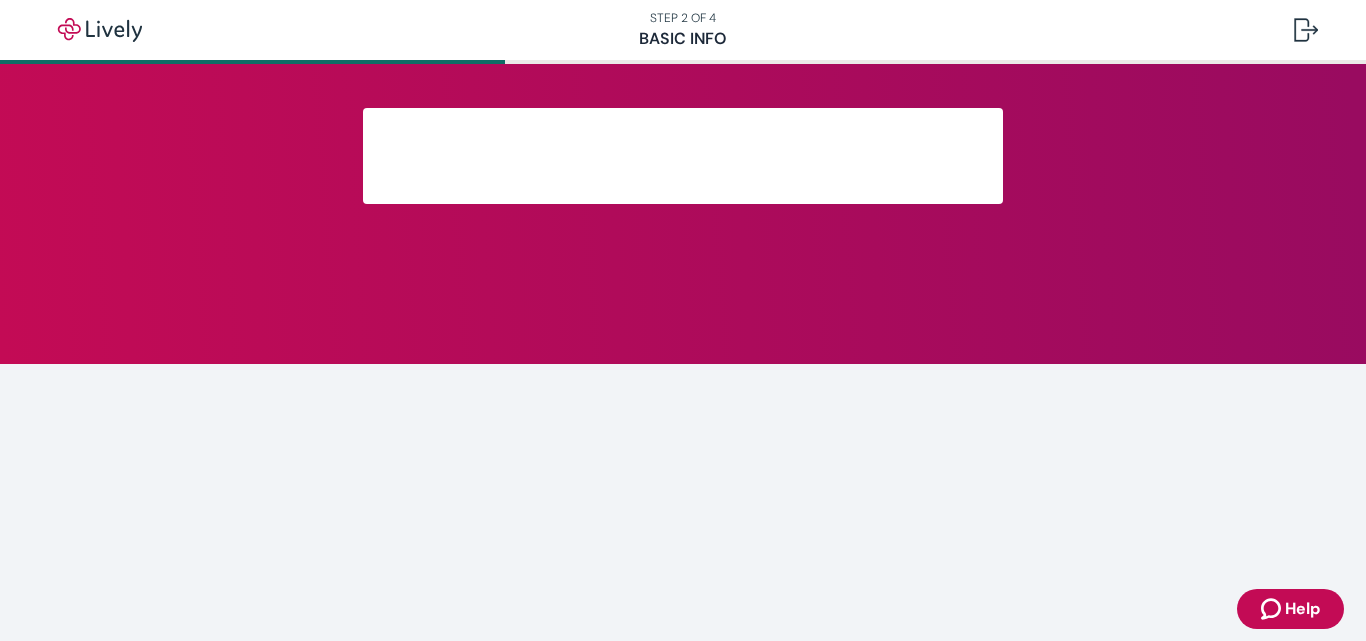 scroll, scrollTop: 0, scrollLeft: 0, axis: both 